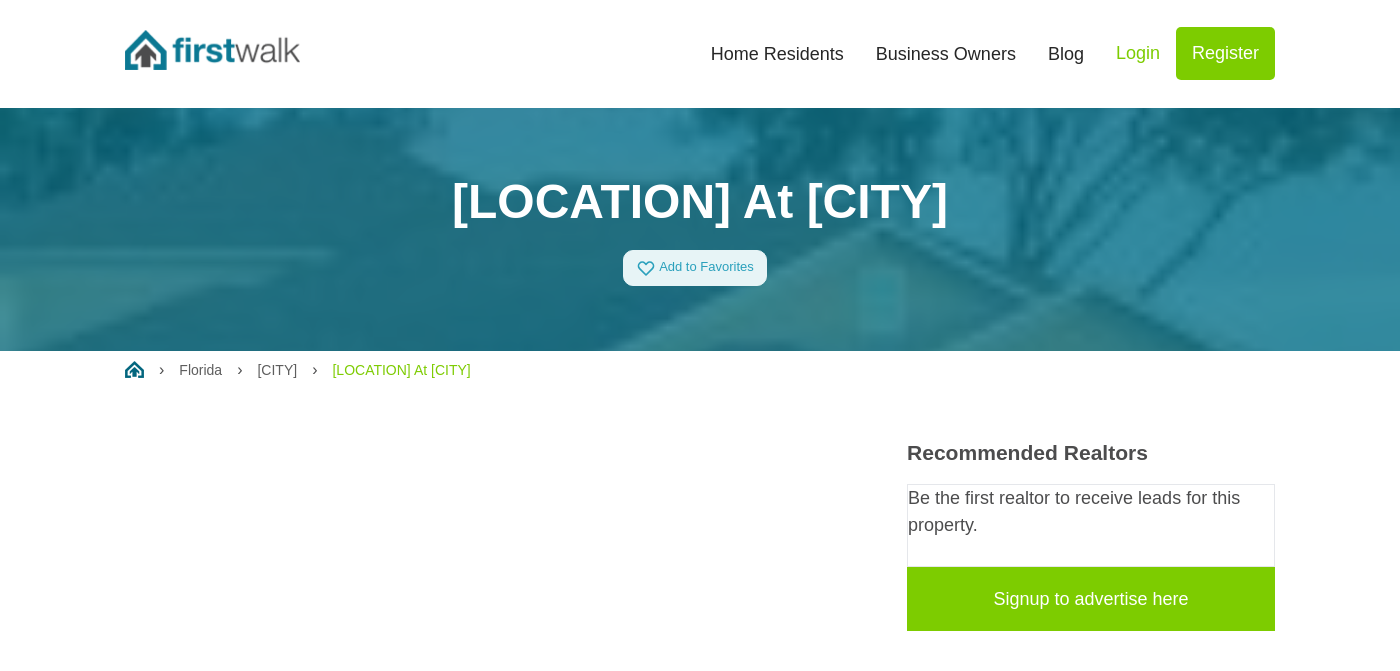 scroll, scrollTop: 0, scrollLeft: 0, axis: both 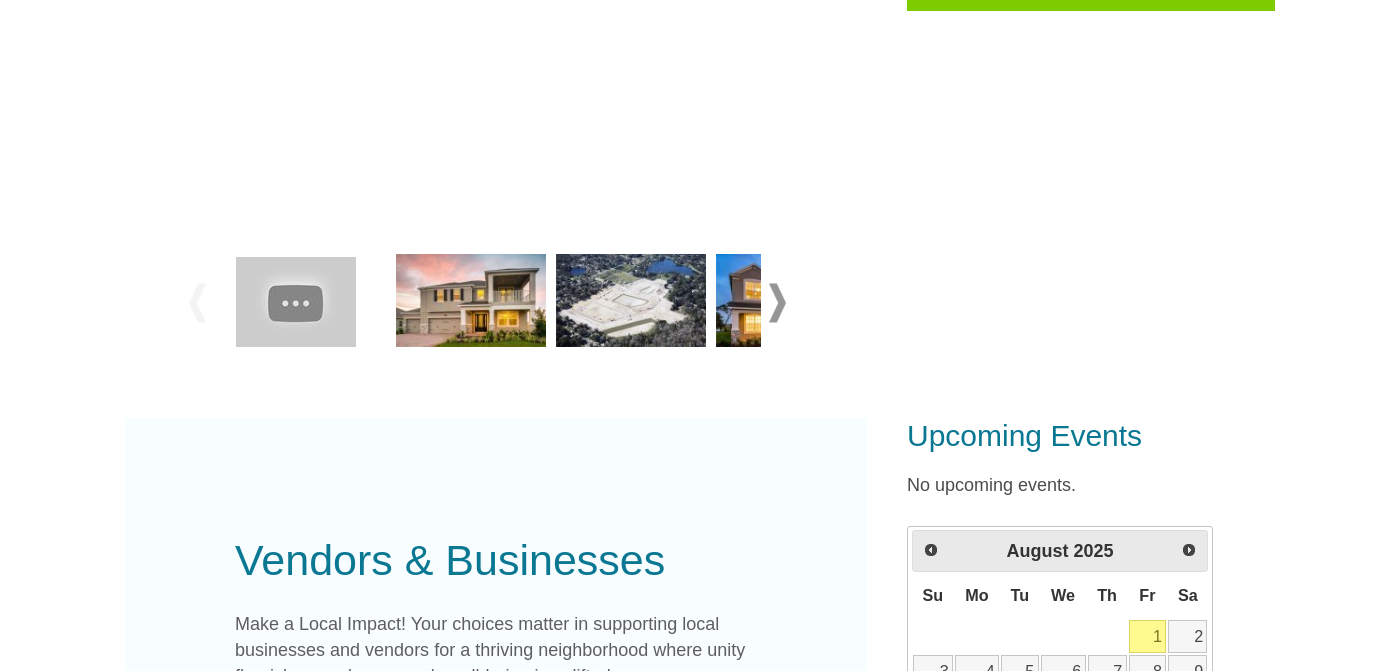 click at bounding box center (777, 302) 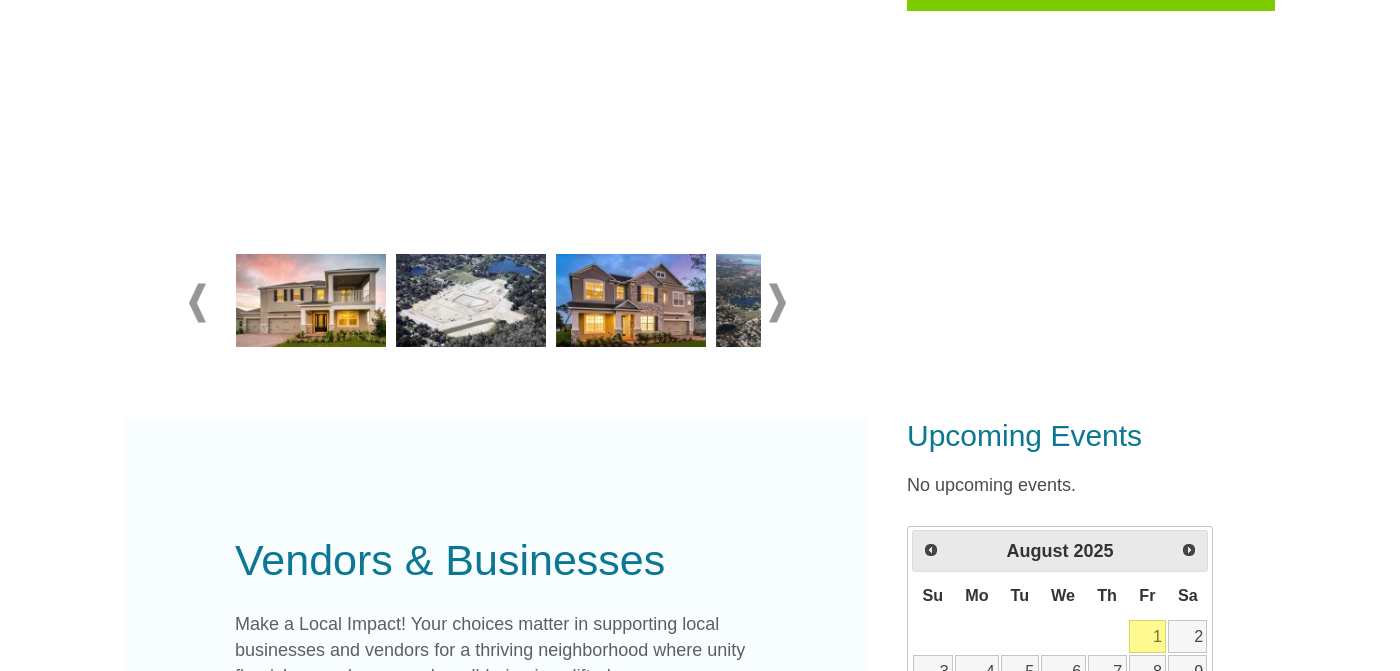 click at bounding box center [777, 302] 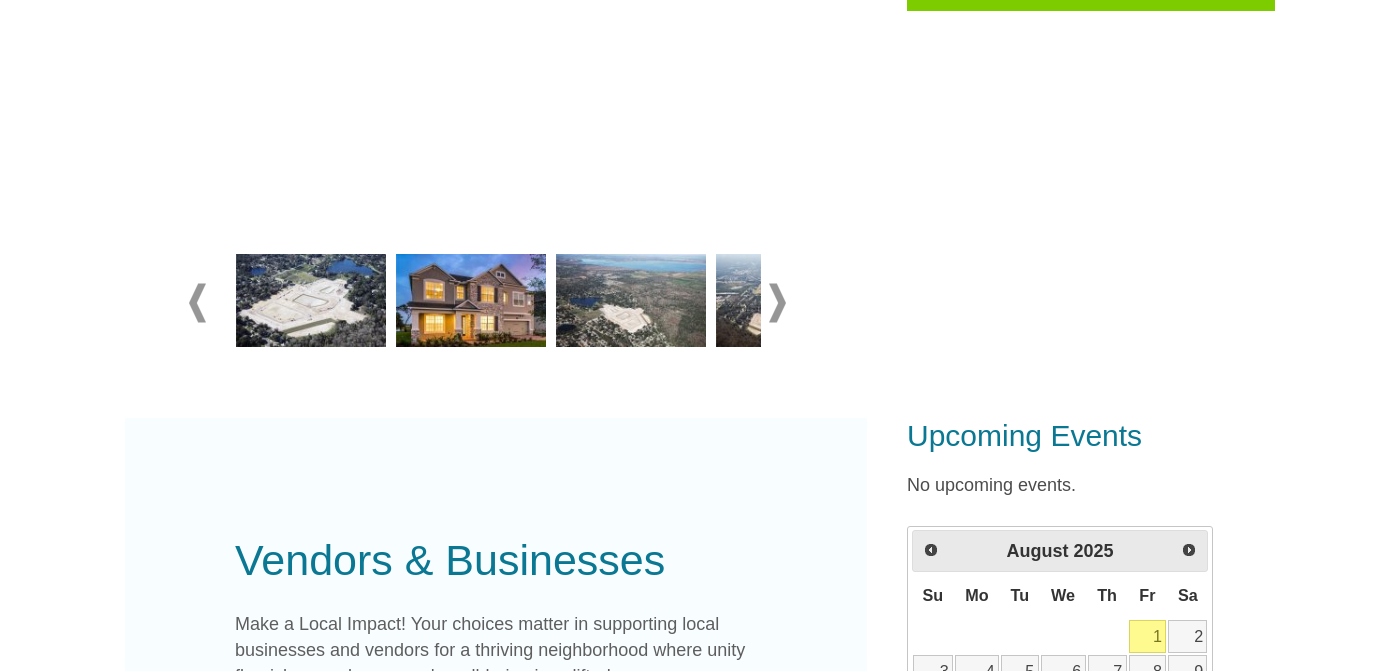 click at bounding box center [311, 301] 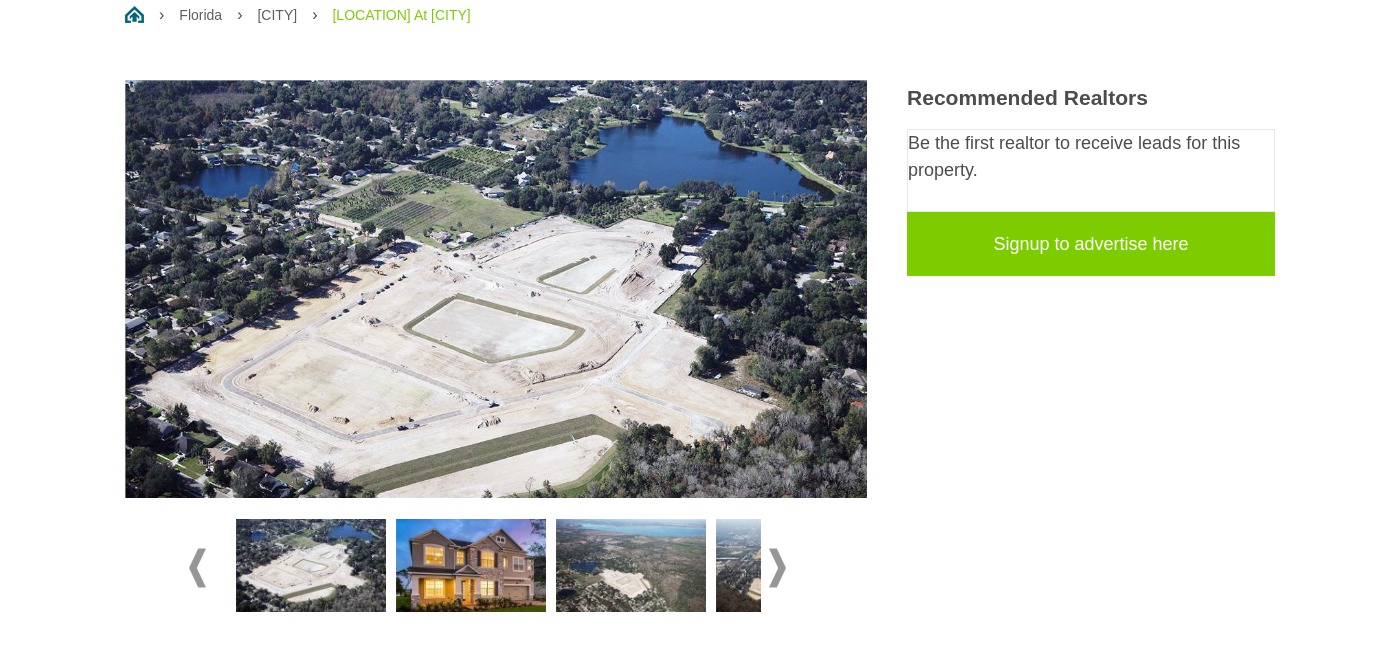 scroll, scrollTop: 354, scrollLeft: 0, axis: vertical 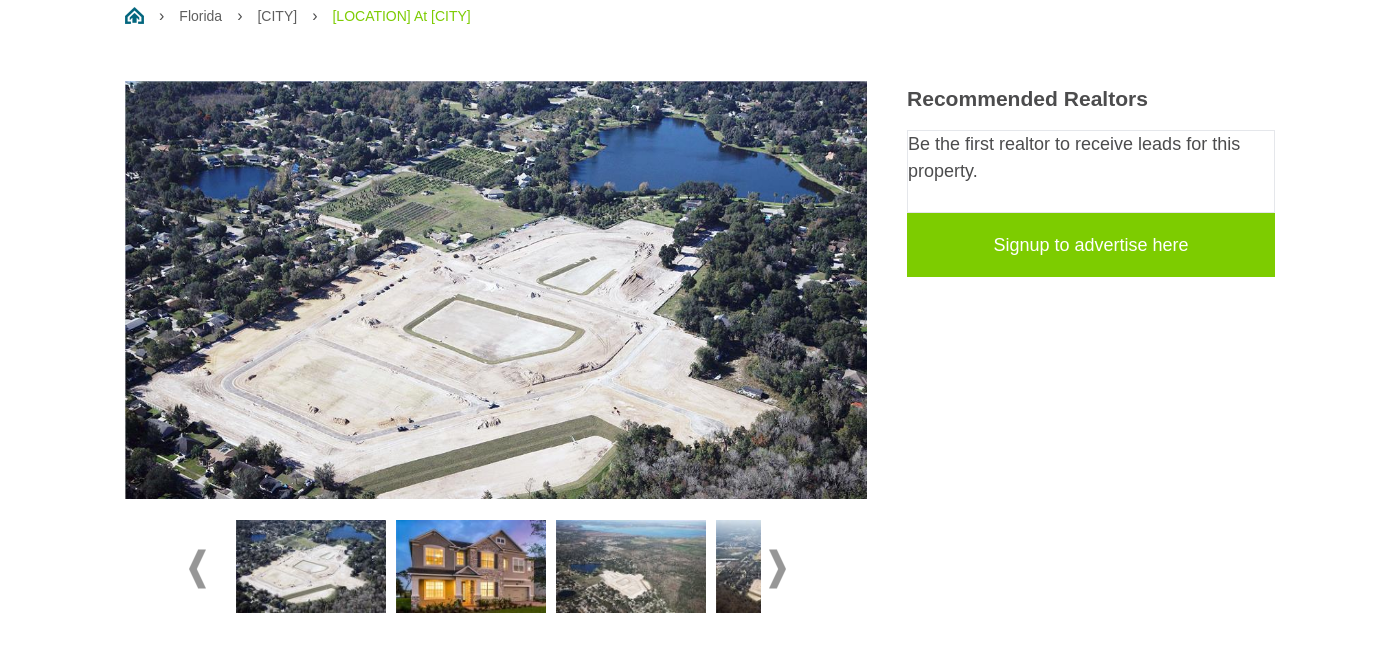 click at bounding box center (631, 567) 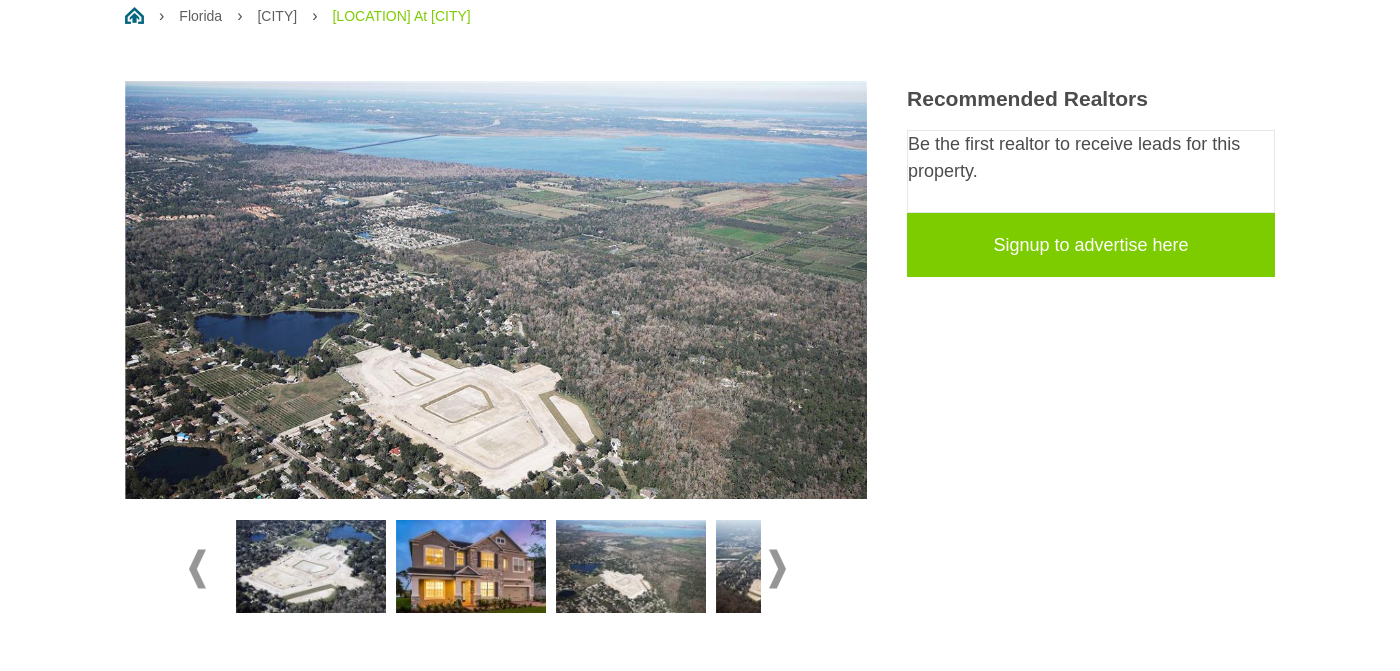 click at bounding box center (777, 568) 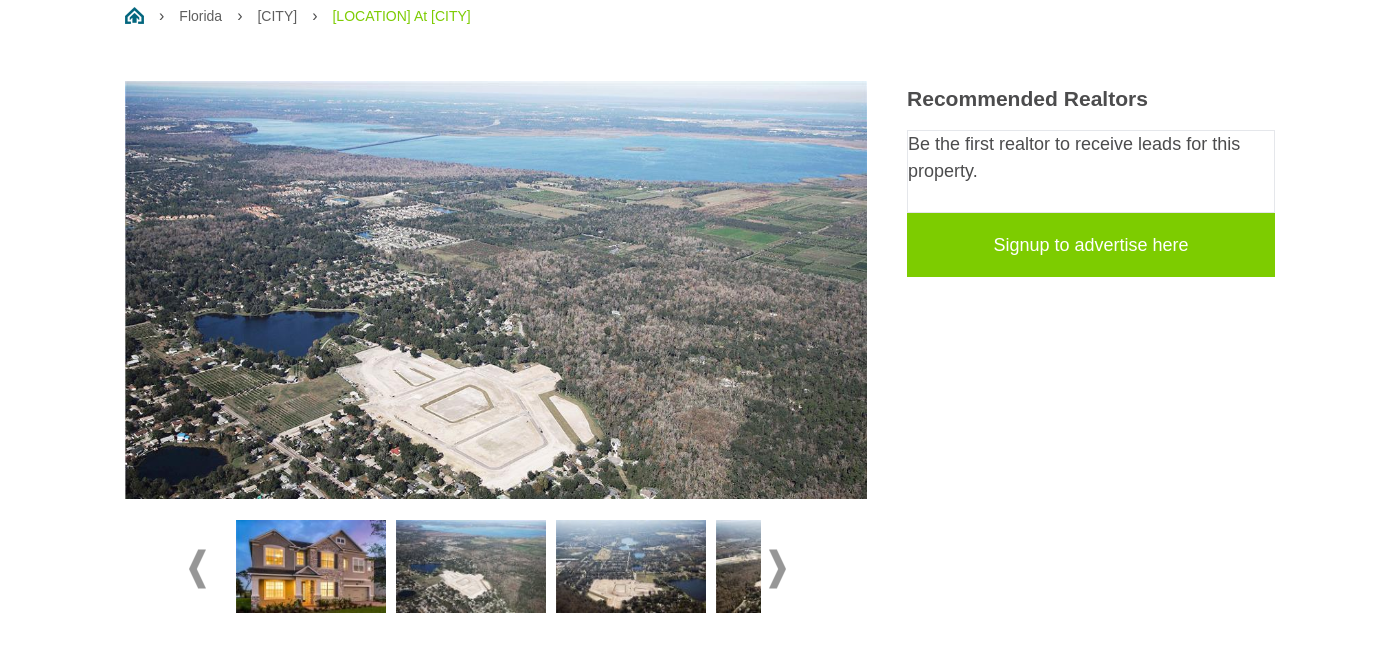 click at bounding box center (631, 567) 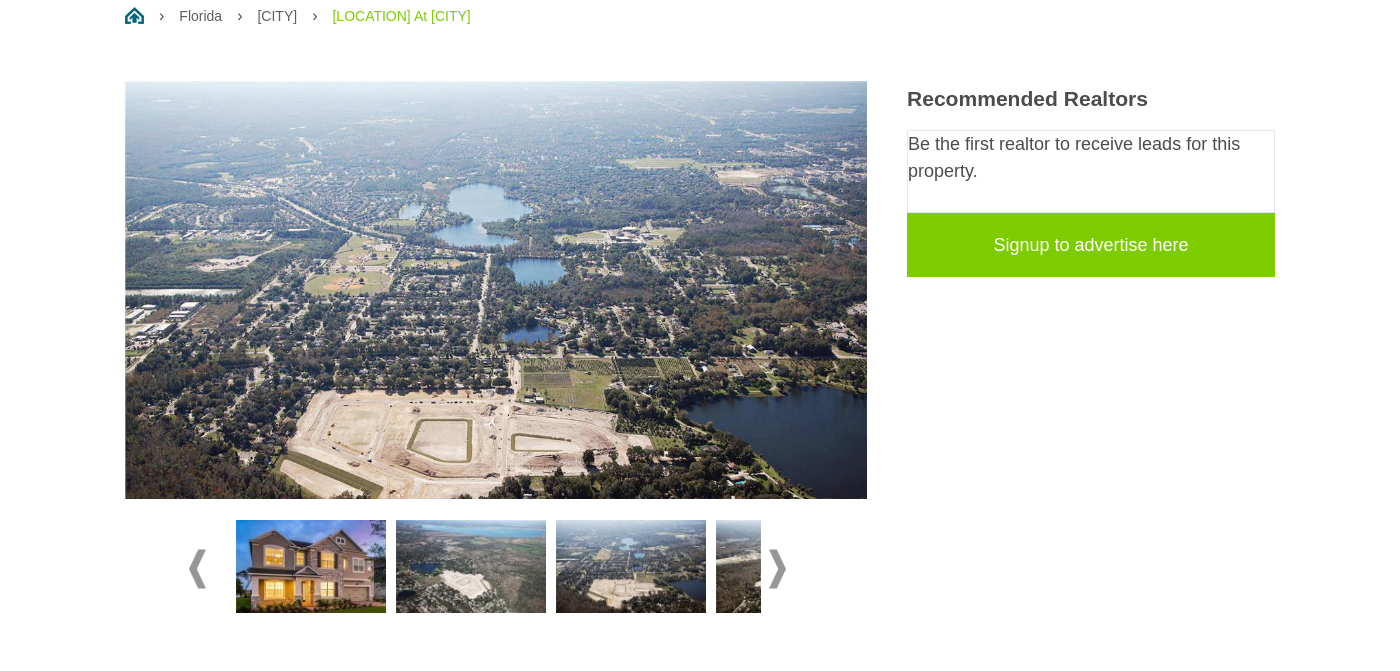 click at bounding box center [777, 568] 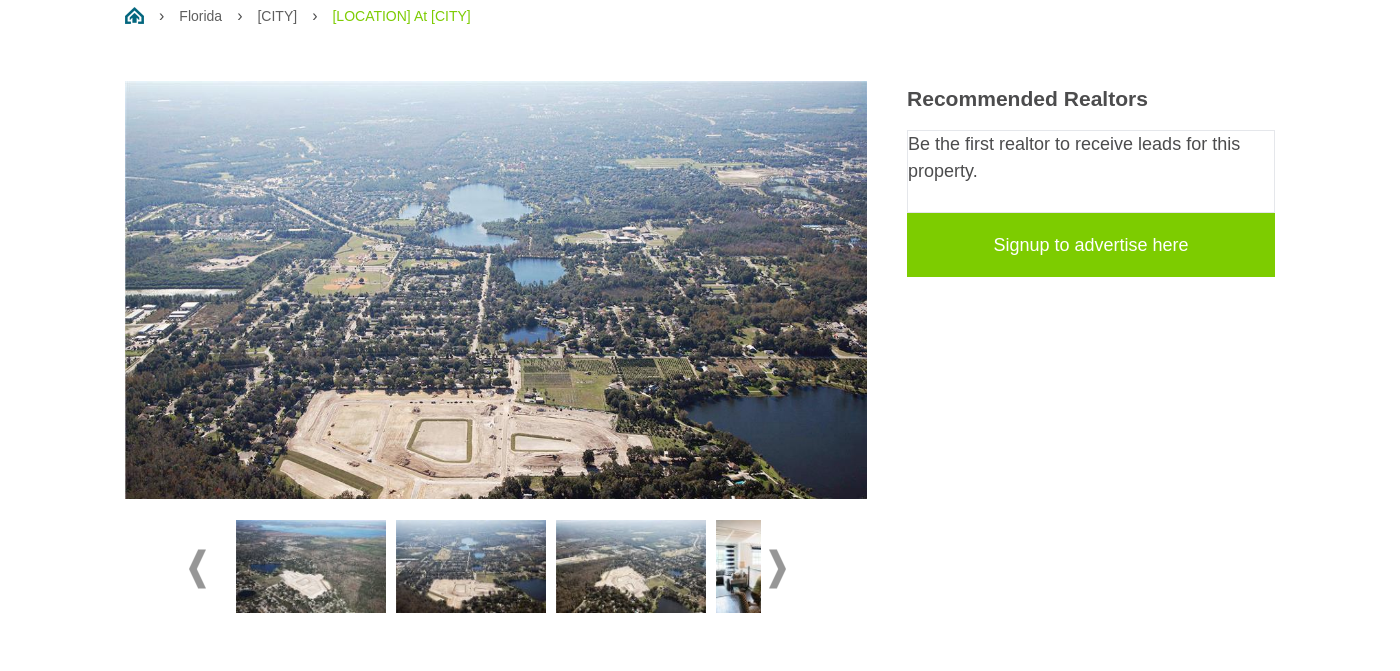 click at bounding box center [631, 567] 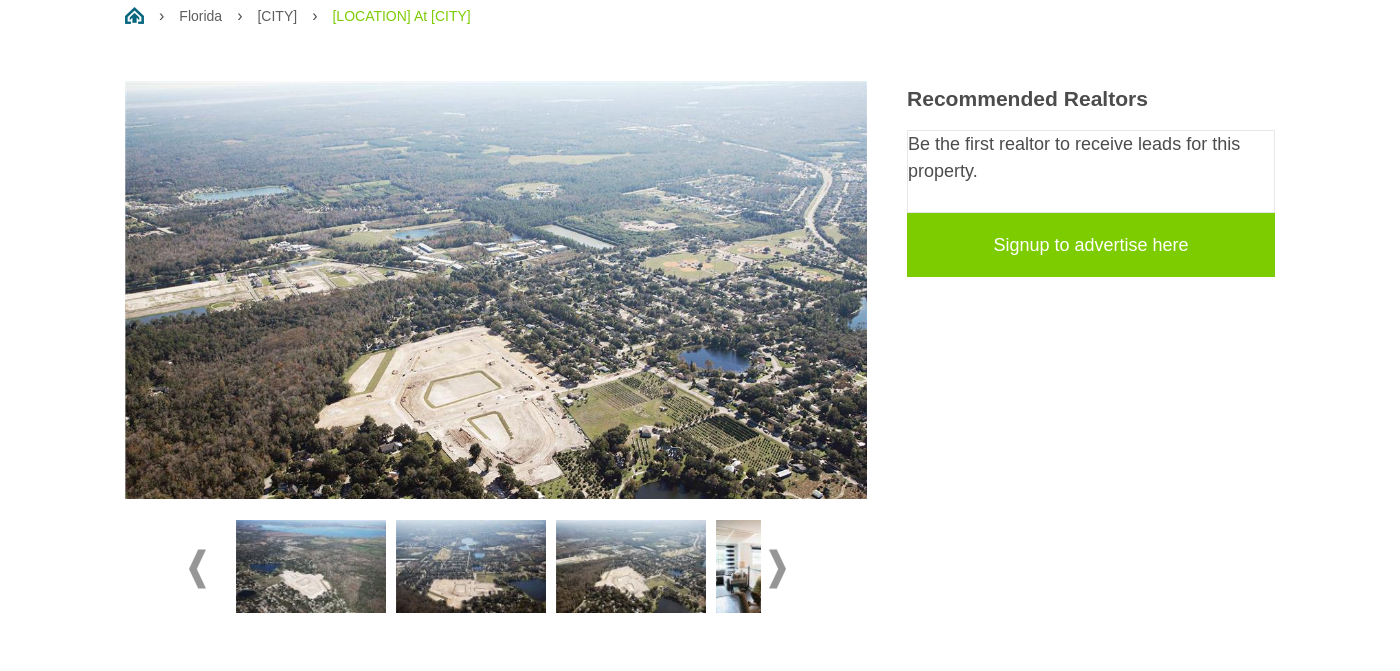 click at bounding box center (777, 568) 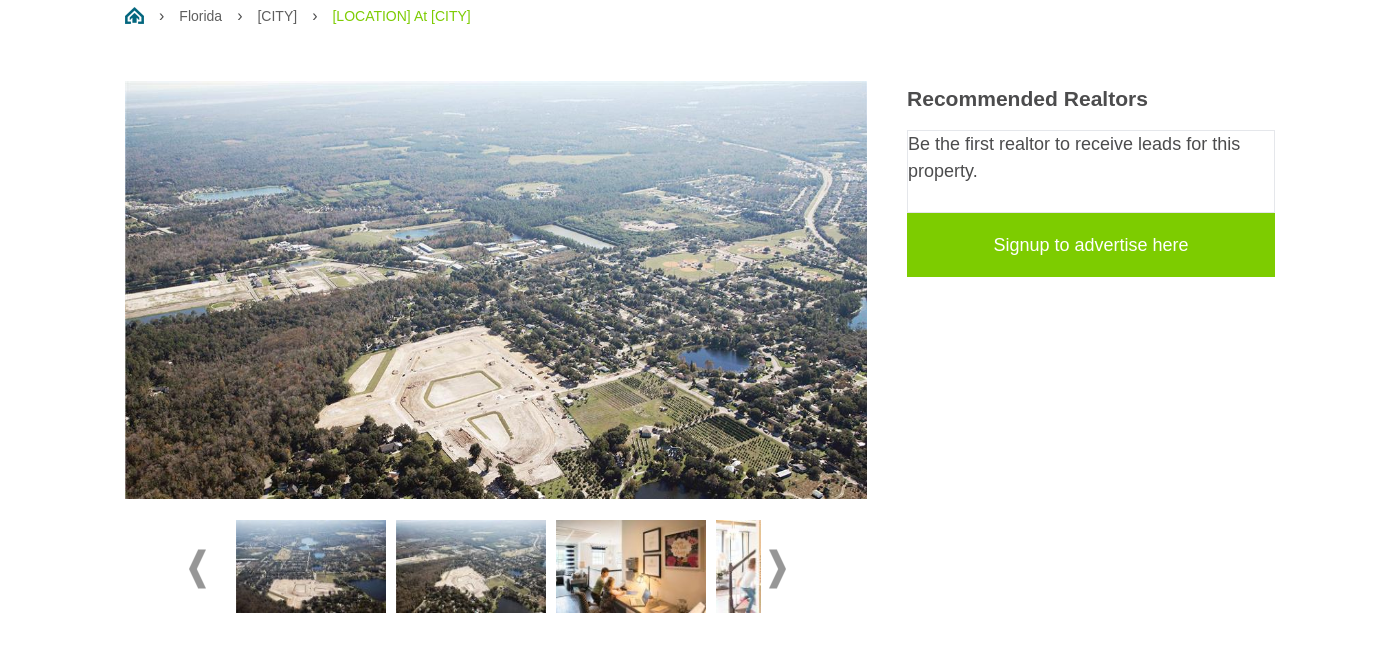 click at bounding box center (777, 568) 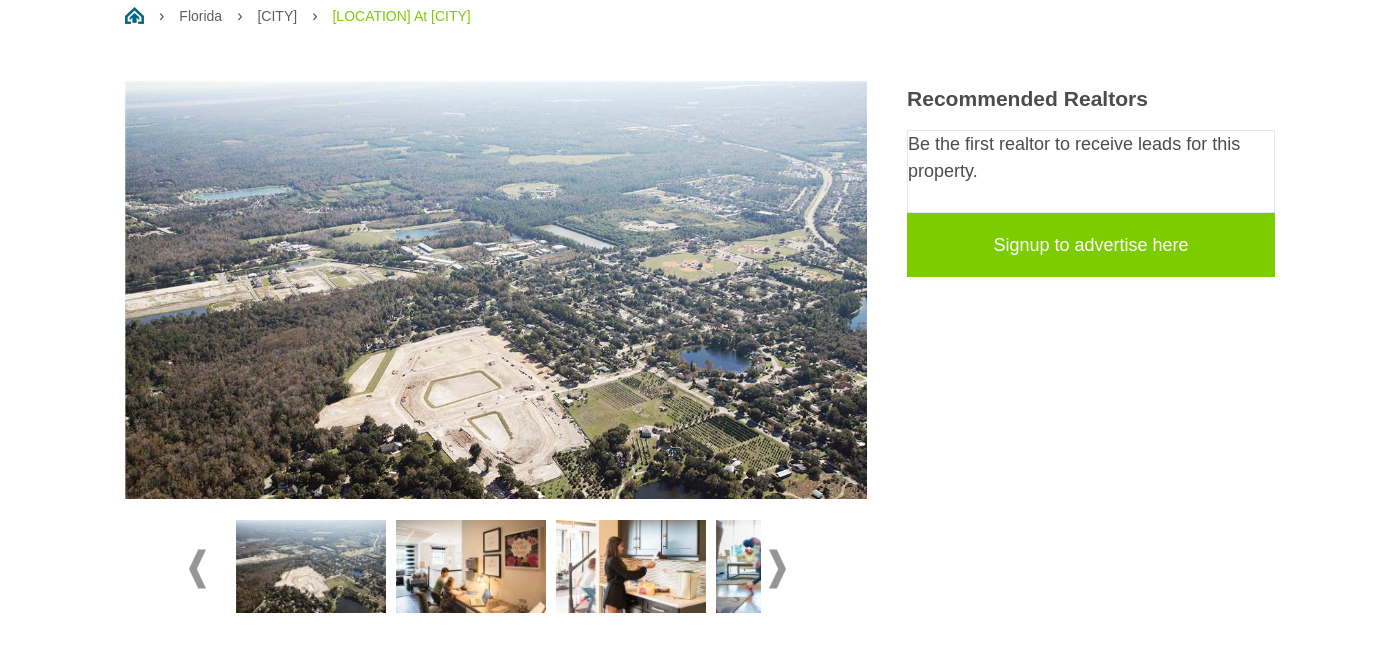 click at bounding box center [777, 568] 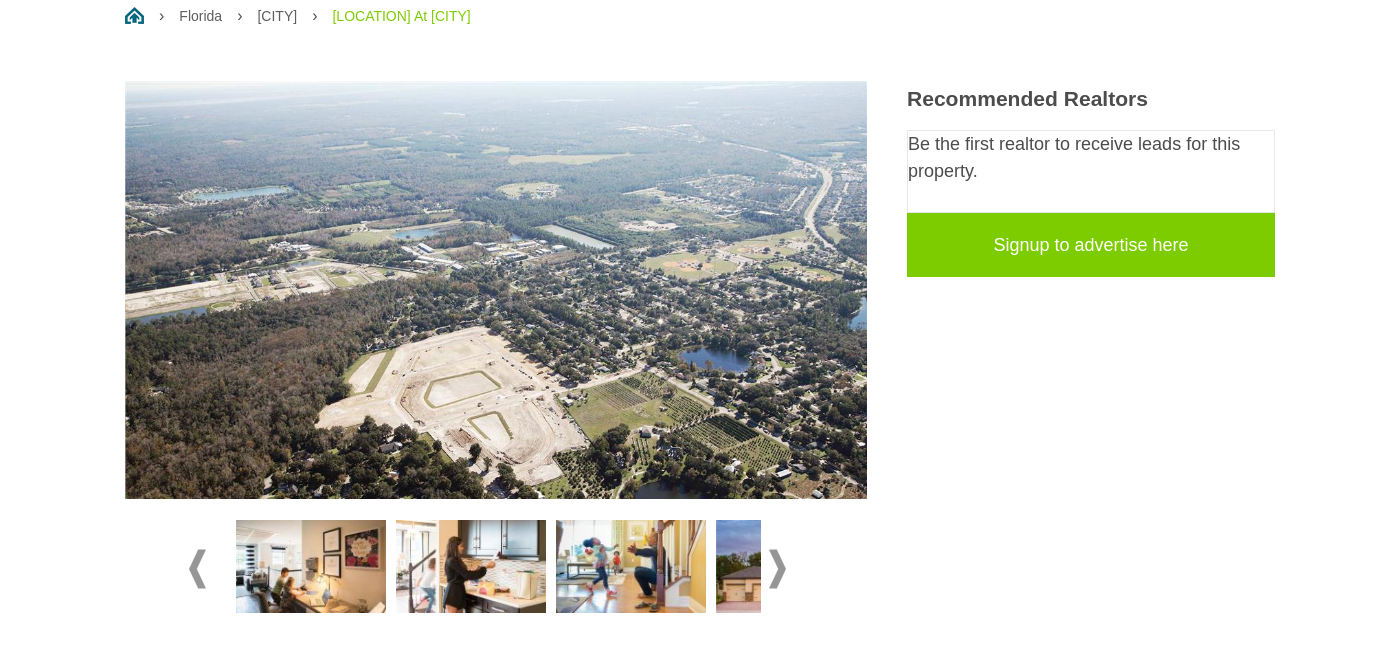 click at bounding box center (471, 567) 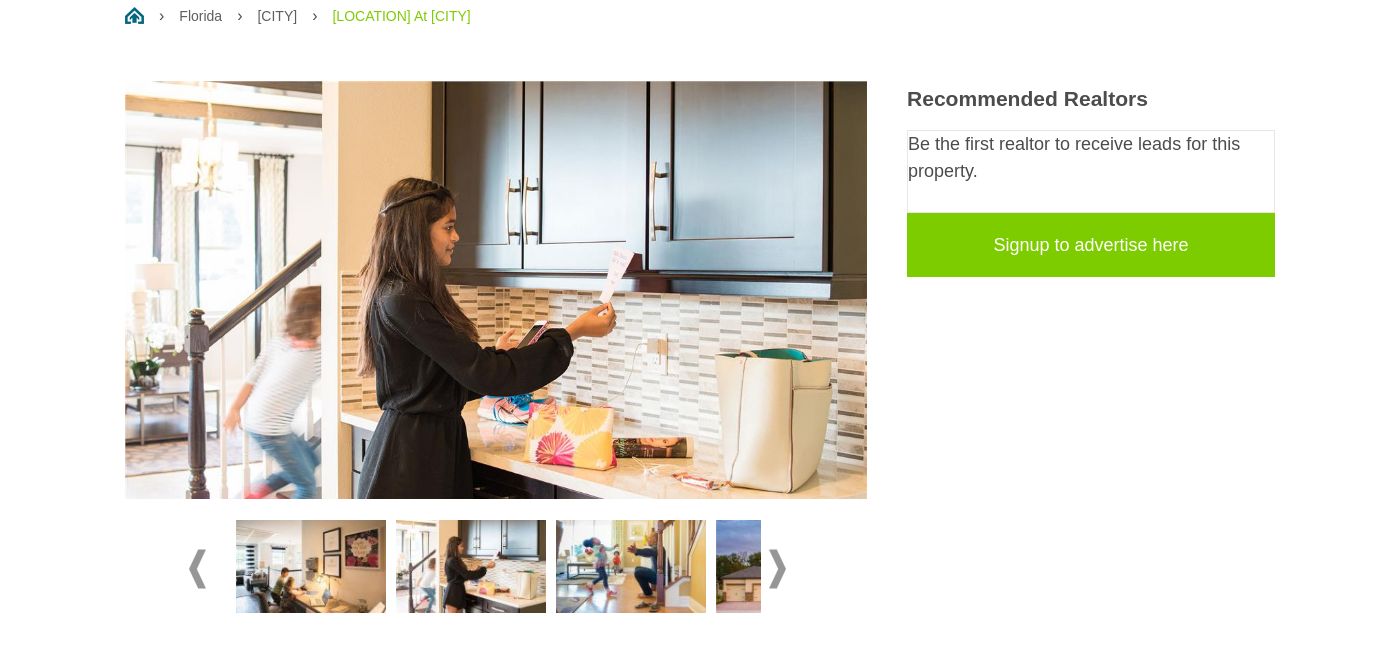 click at bounding box center (777, 568) 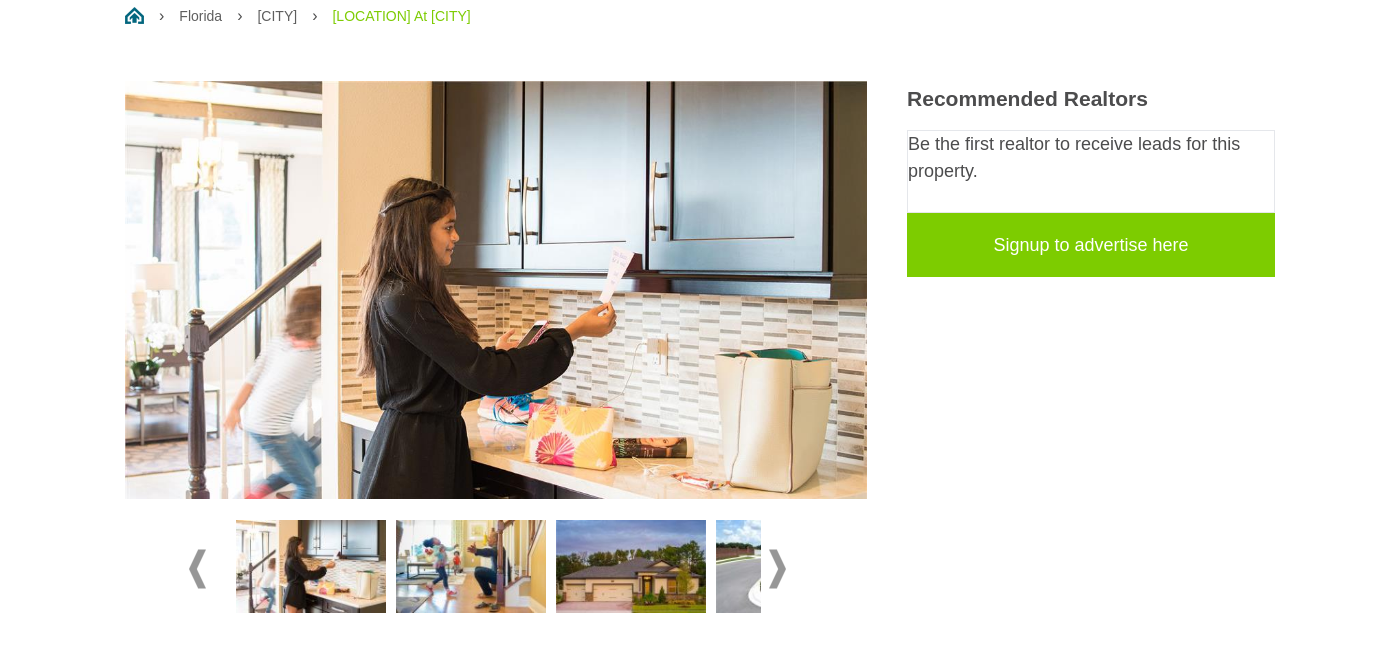 click at bounding box center [777, 568] 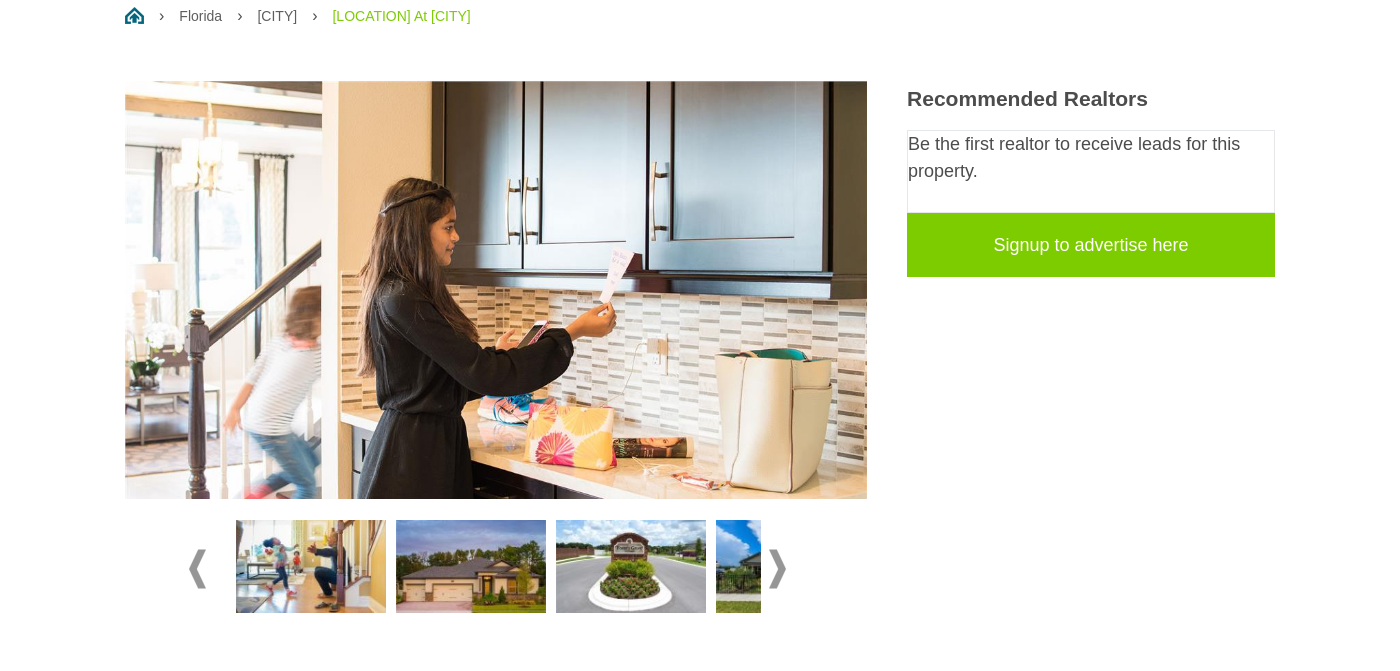 click at bounding box center (777, 568) 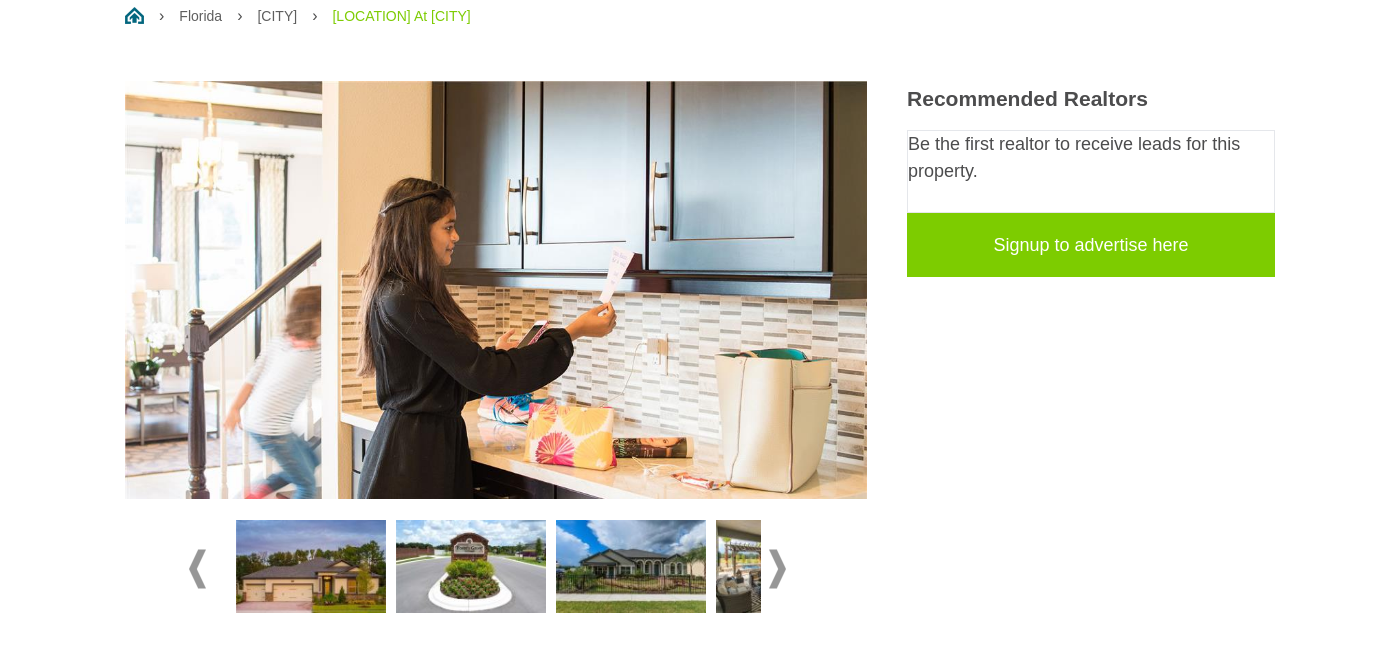 click at bounding box center (471, 567) 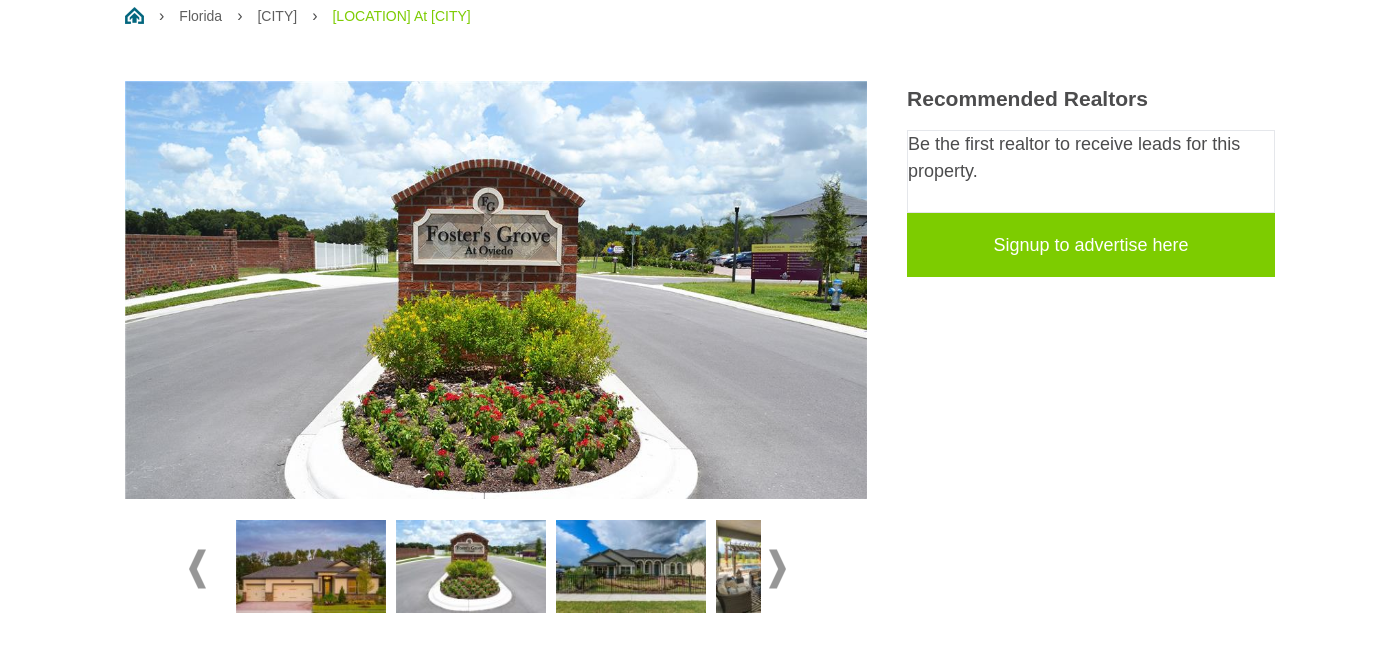 click at bounding box center [777, 568] 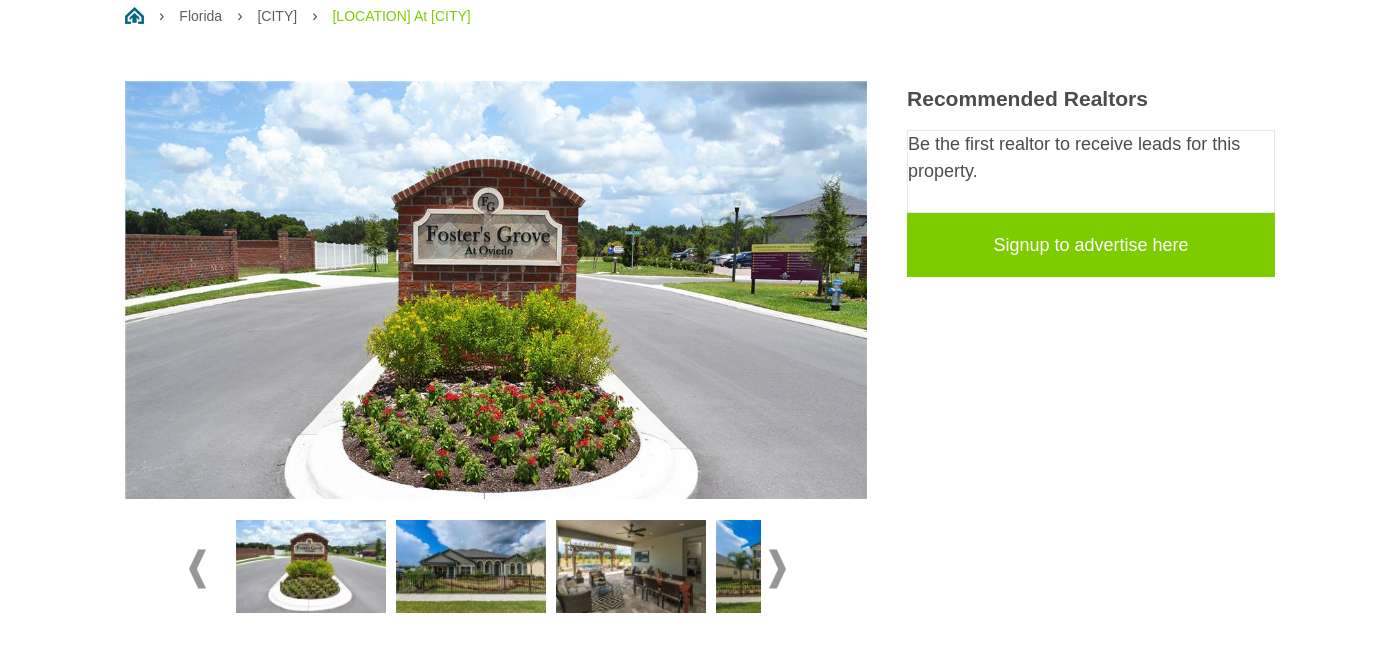 click at bounding box center (777, 568) 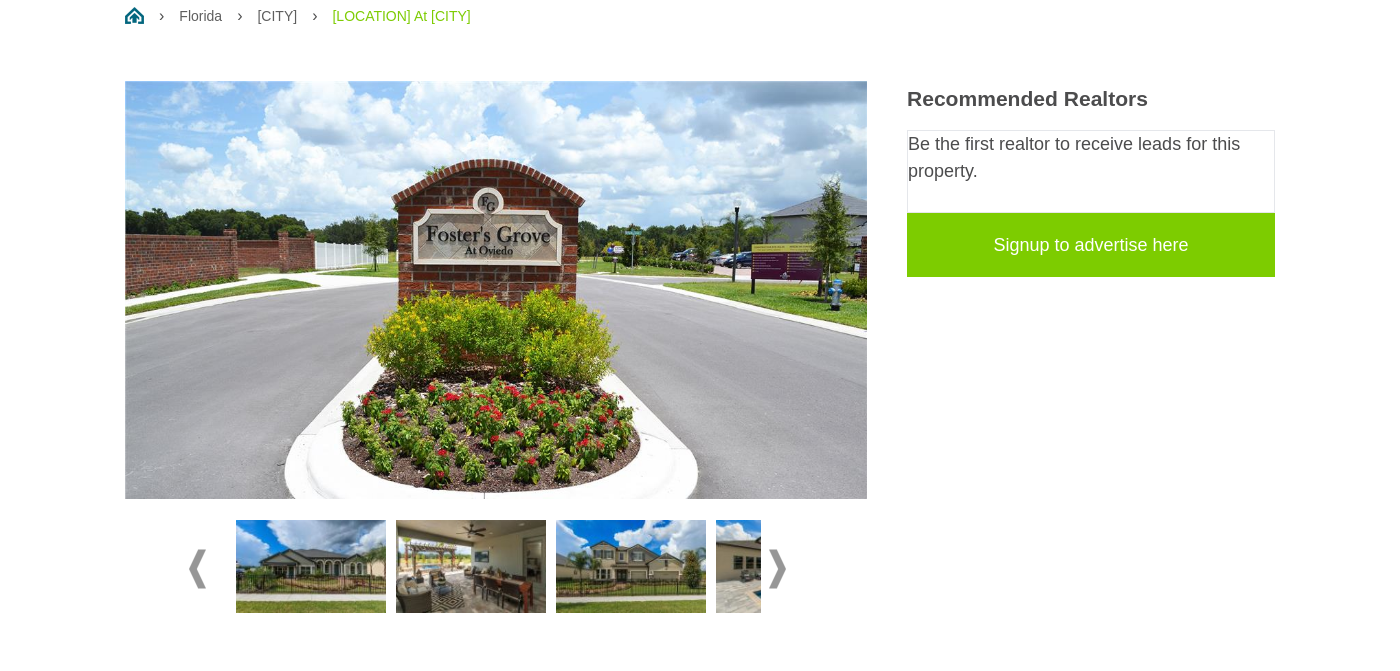 click at bounding box center (471, 567) 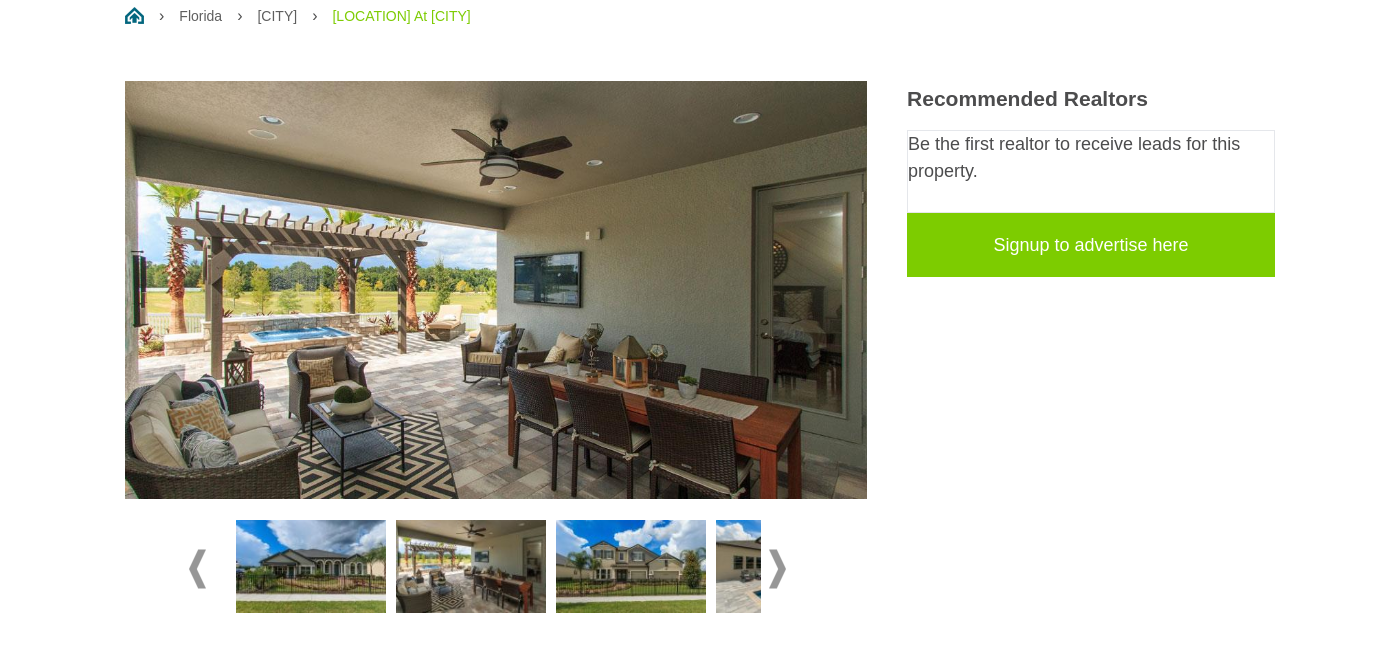 click at bounding box center [631, 567] 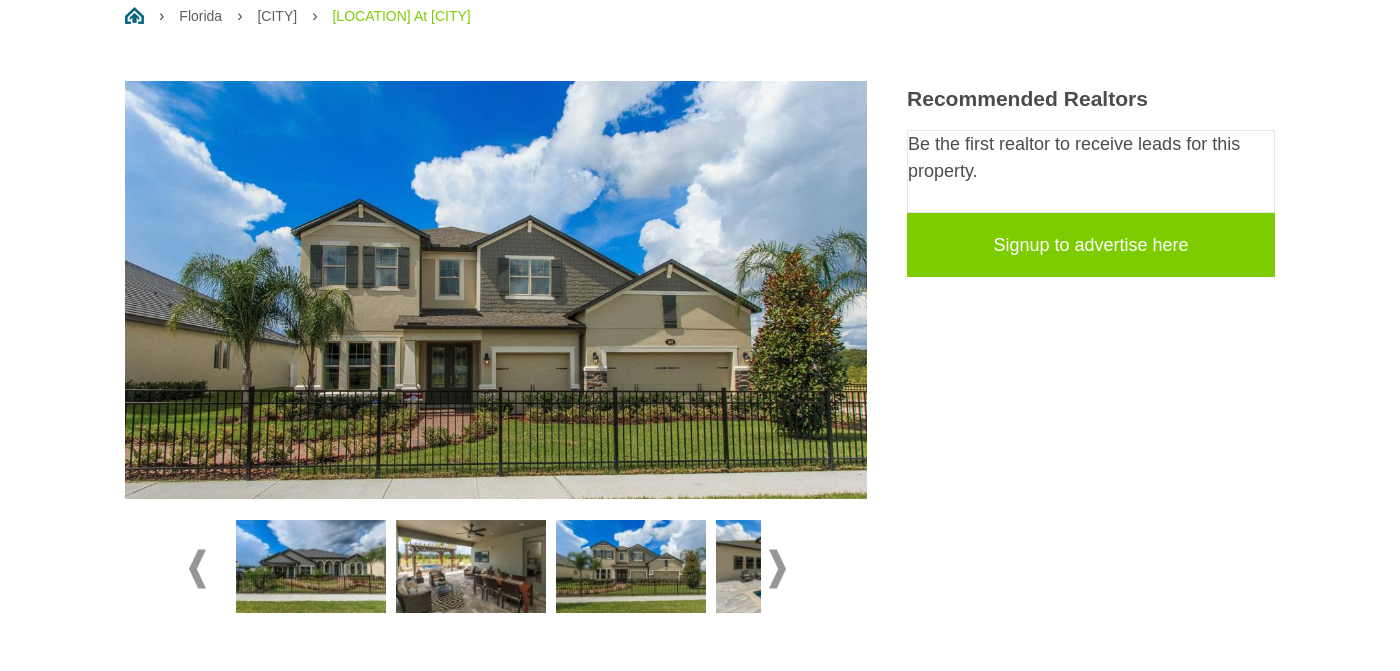 click at bounding box center (777, 568) 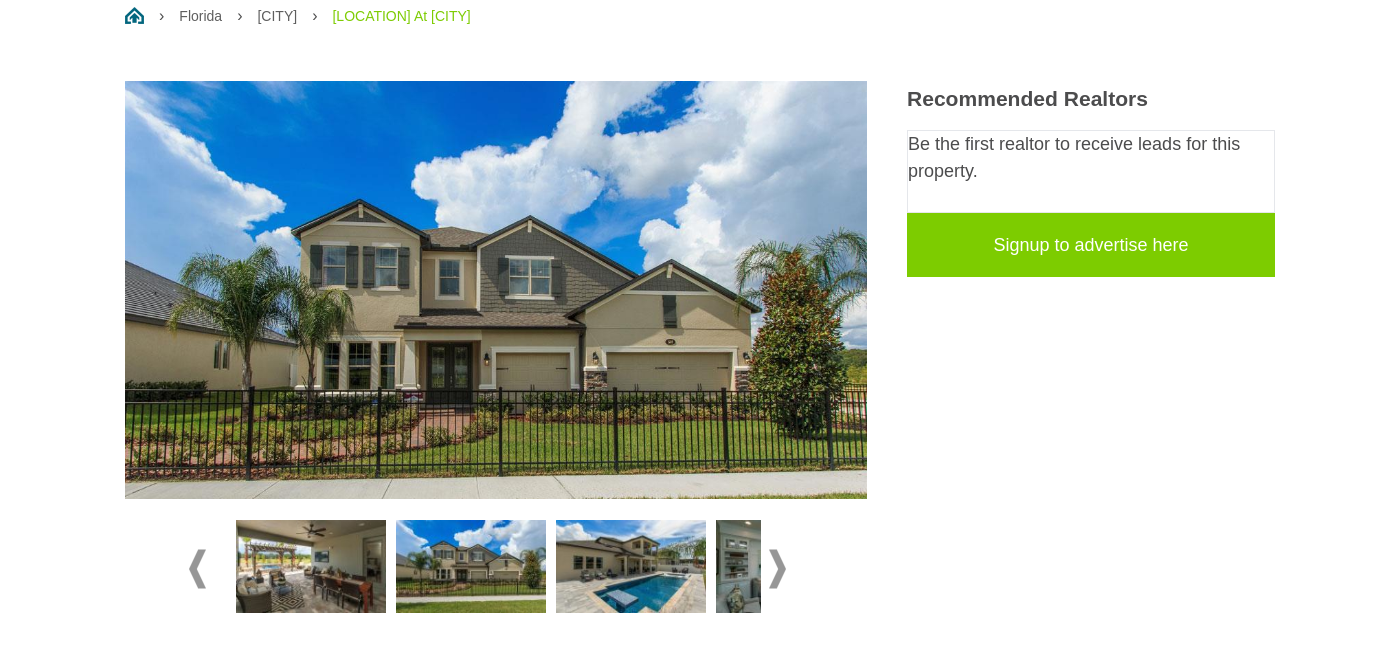 click at bounding box center (777, 568) 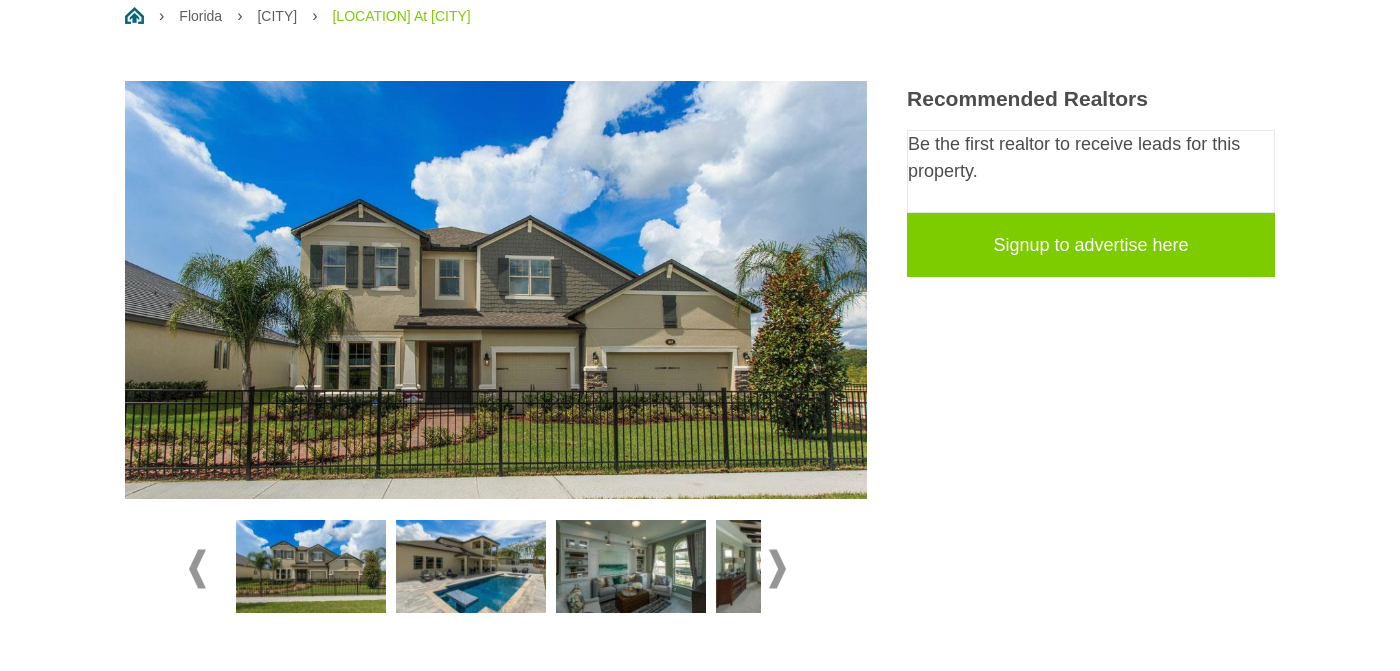 click at bounding box center [777, 568] 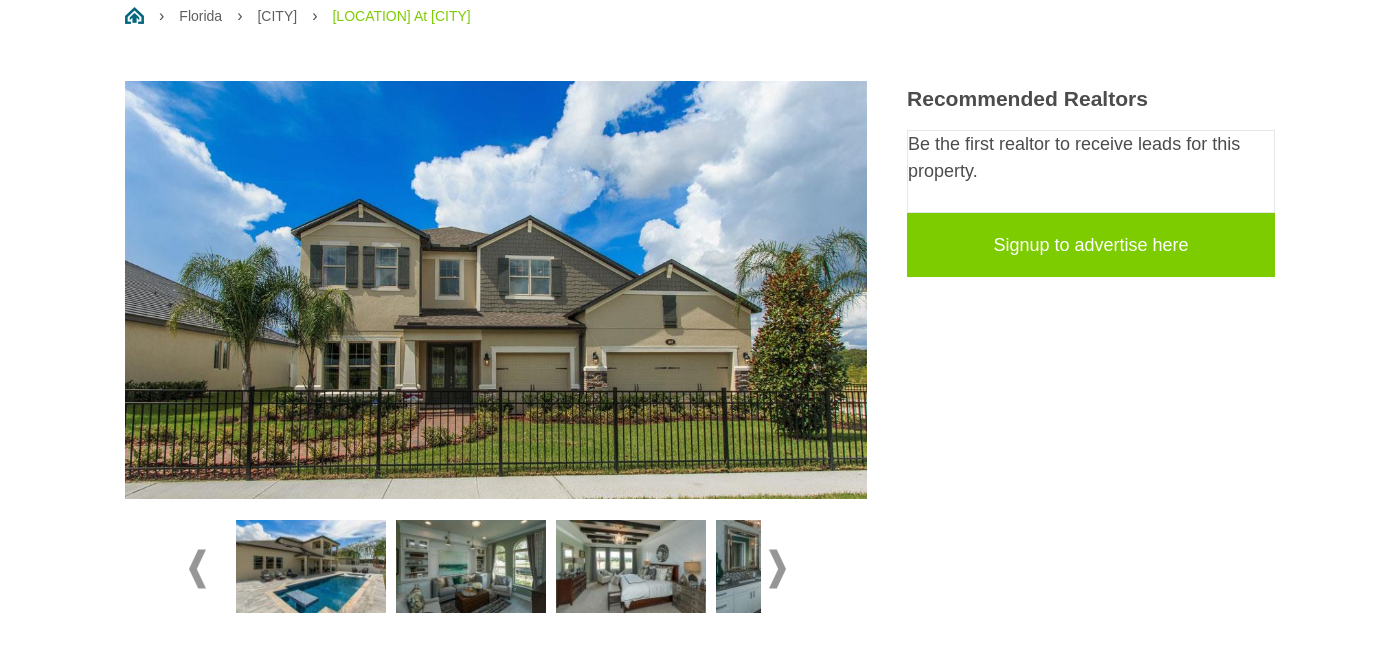 click at bounding box center (777, 568) 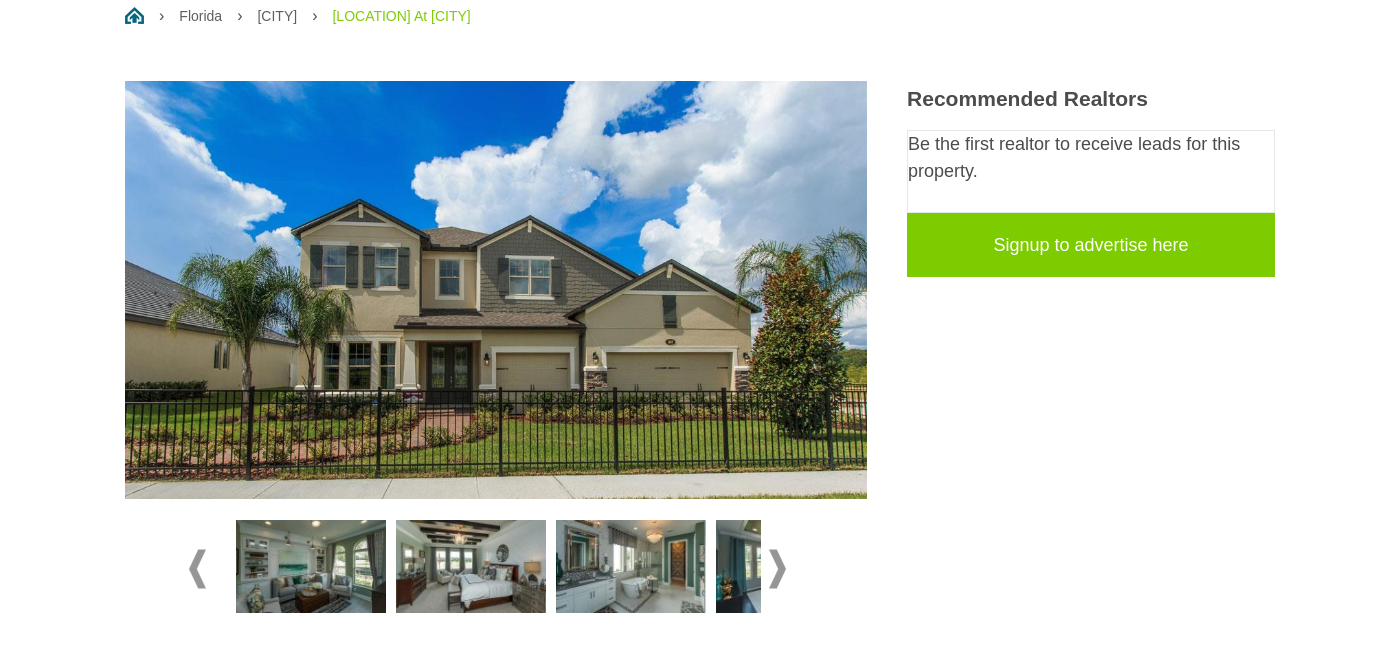 click at bounding box center [777, 568] 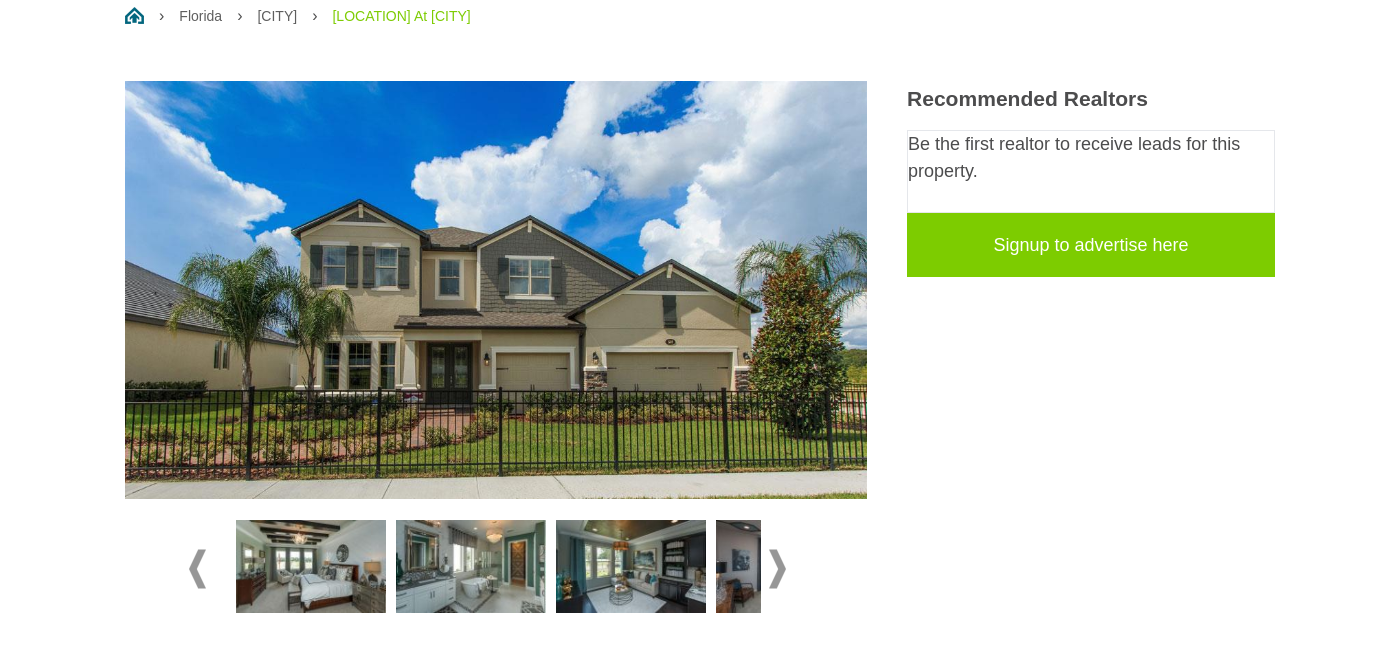click at bounding box center (777, 568) 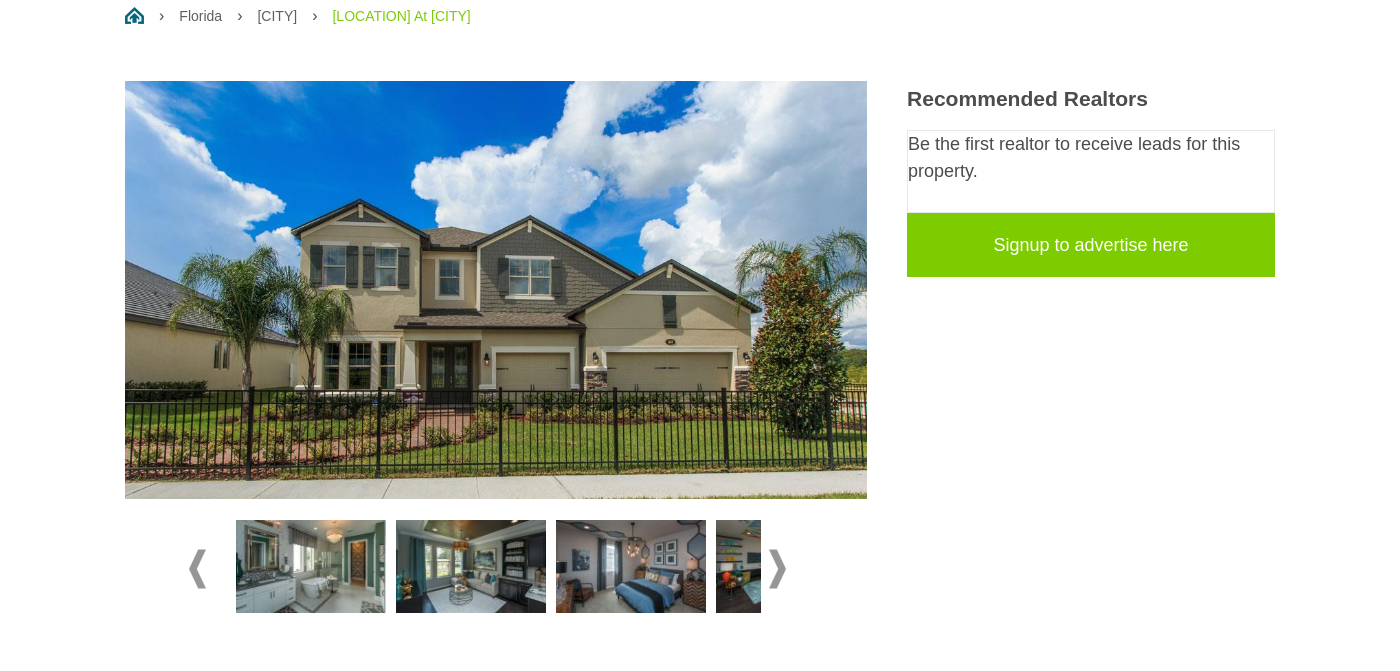 click at bounding box center [777, 568] 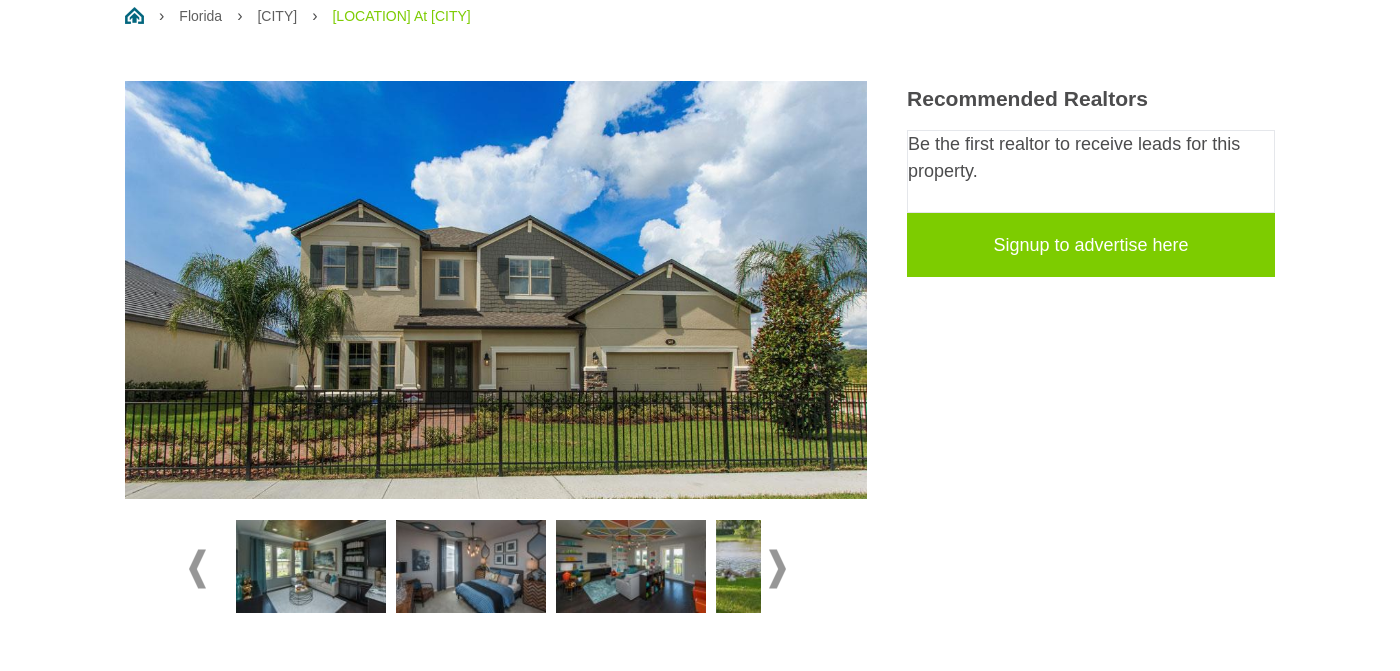 click at bounding box center (777, 568) 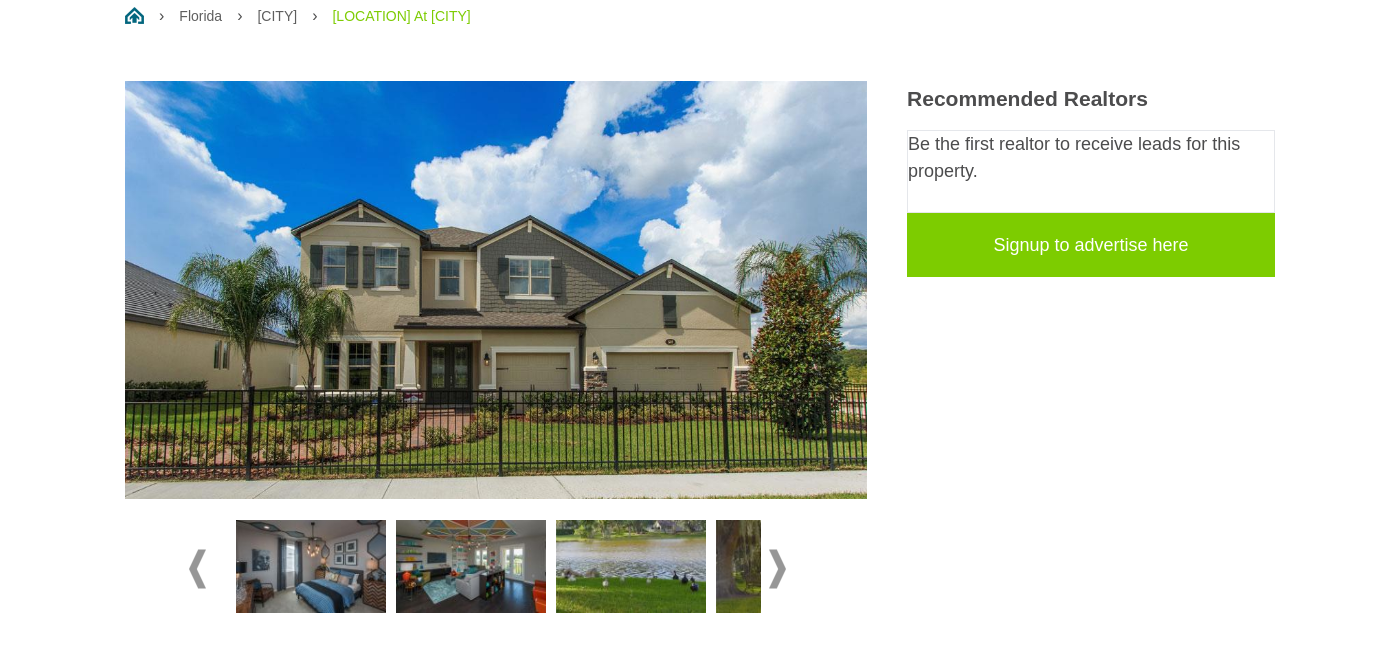 click at bounding box center (631, 567) 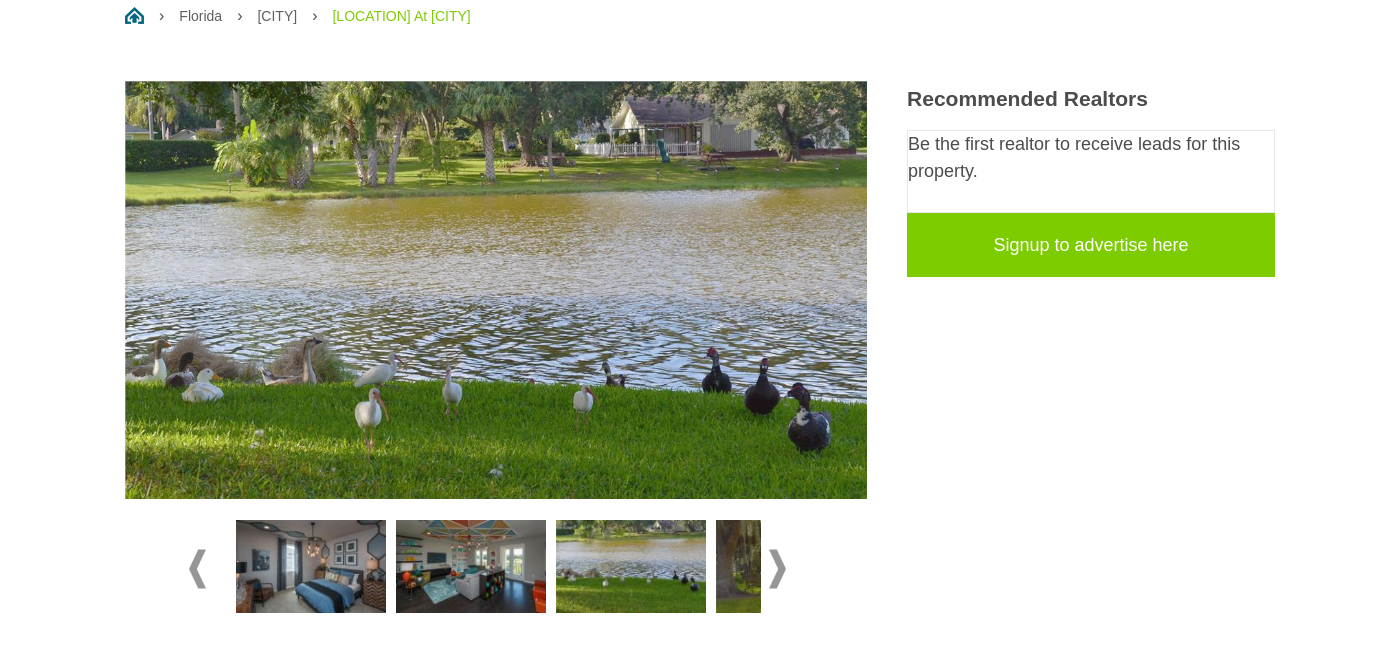 click at bounding box center [777, 568] 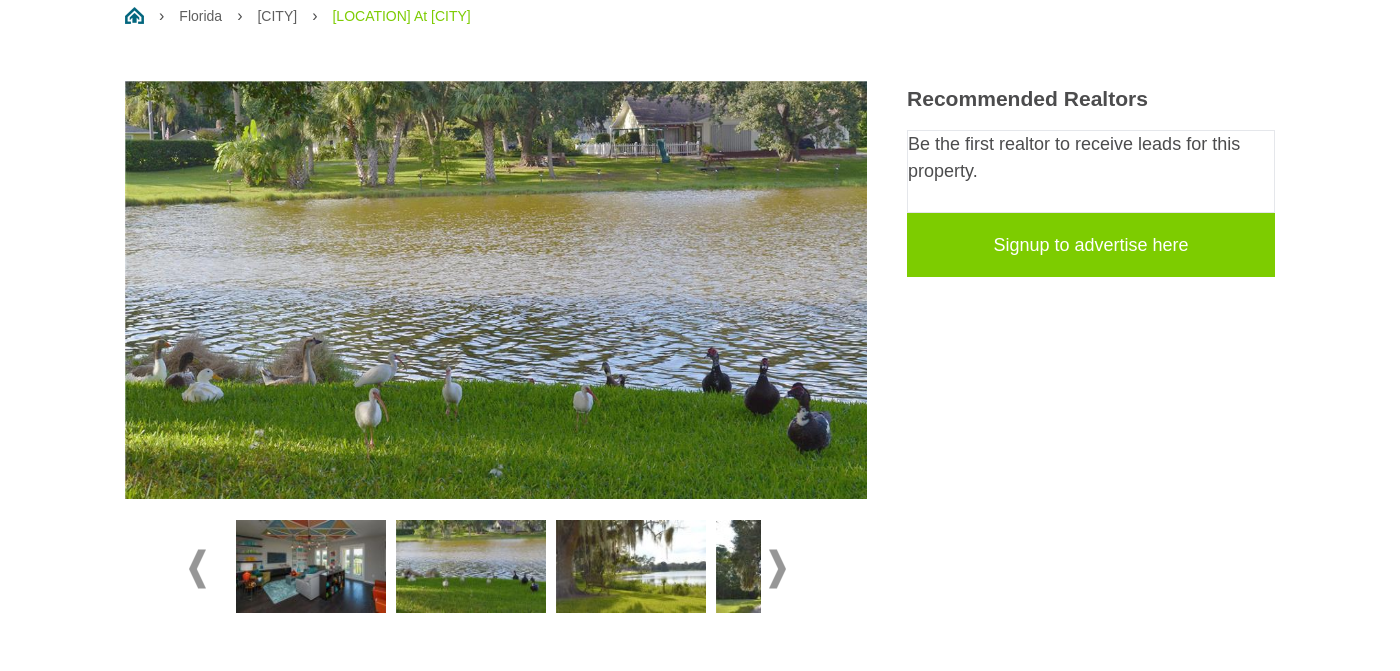 click at bounding box center (777, 568) 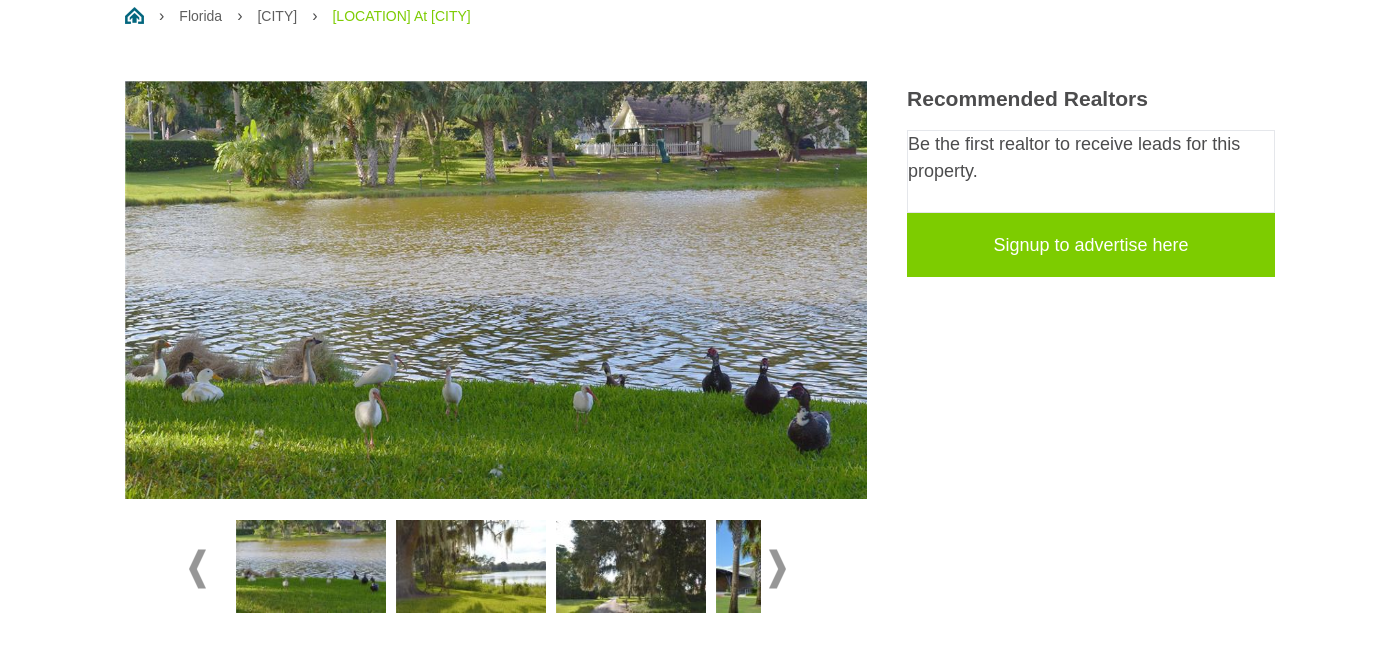 click at bounding box center [777, 568] 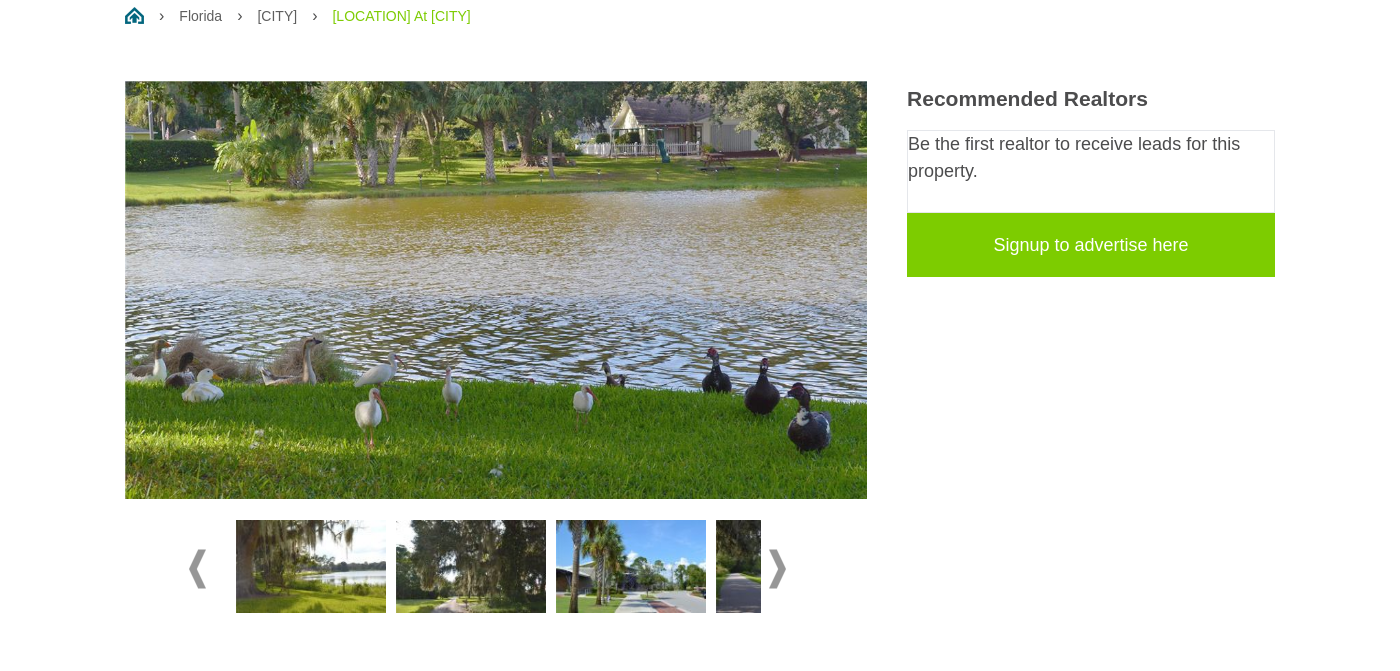 click at bounding box center (631, 567) 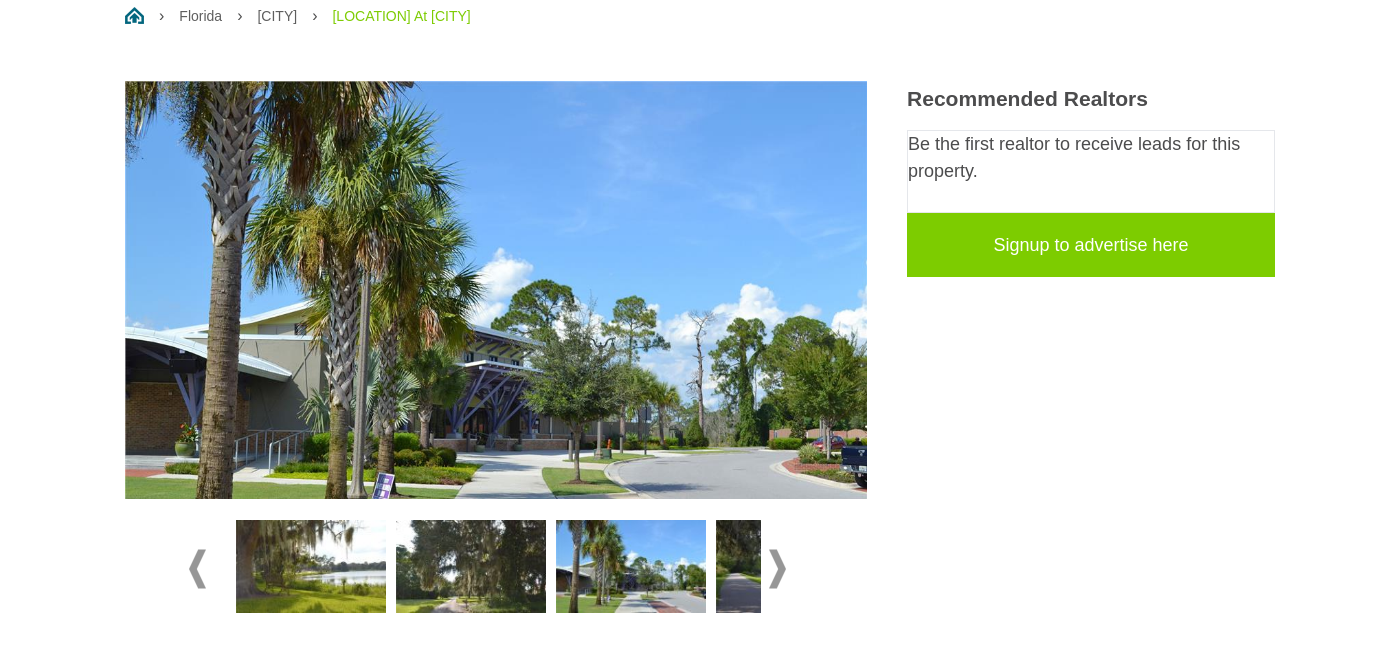 click at bounding box center (777, 568) 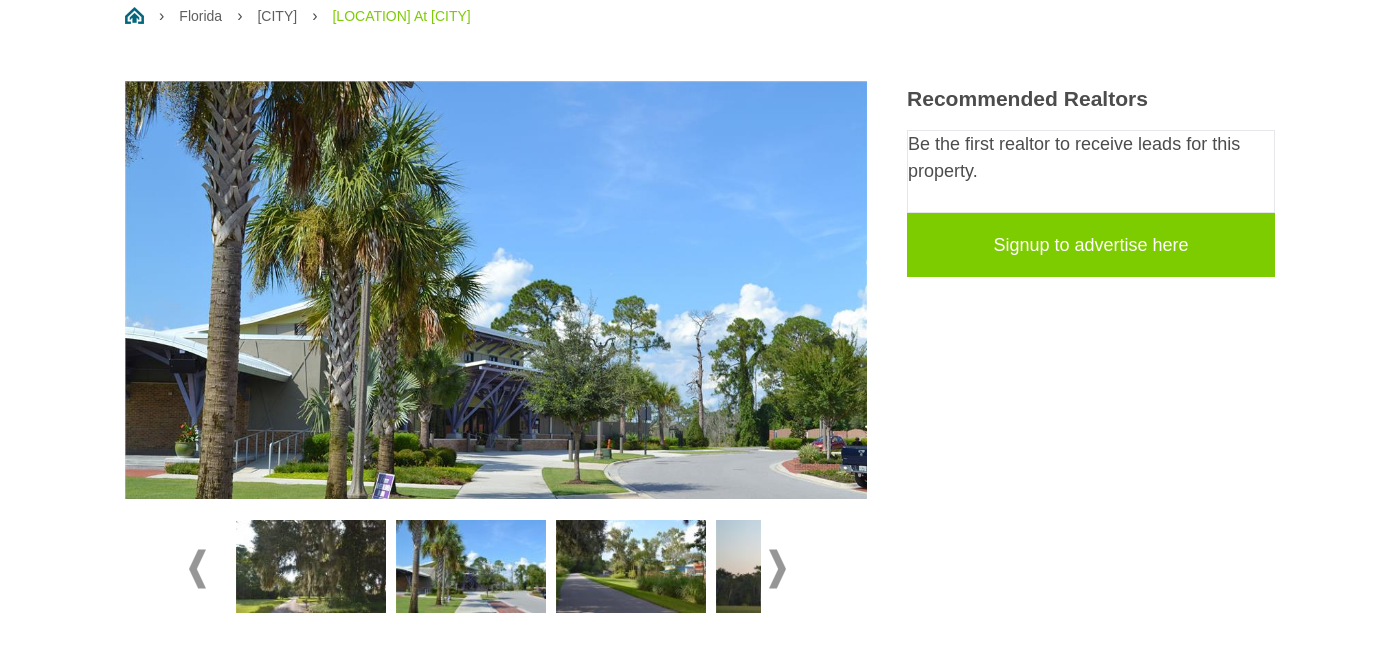 click at bounding box center (777, 568) 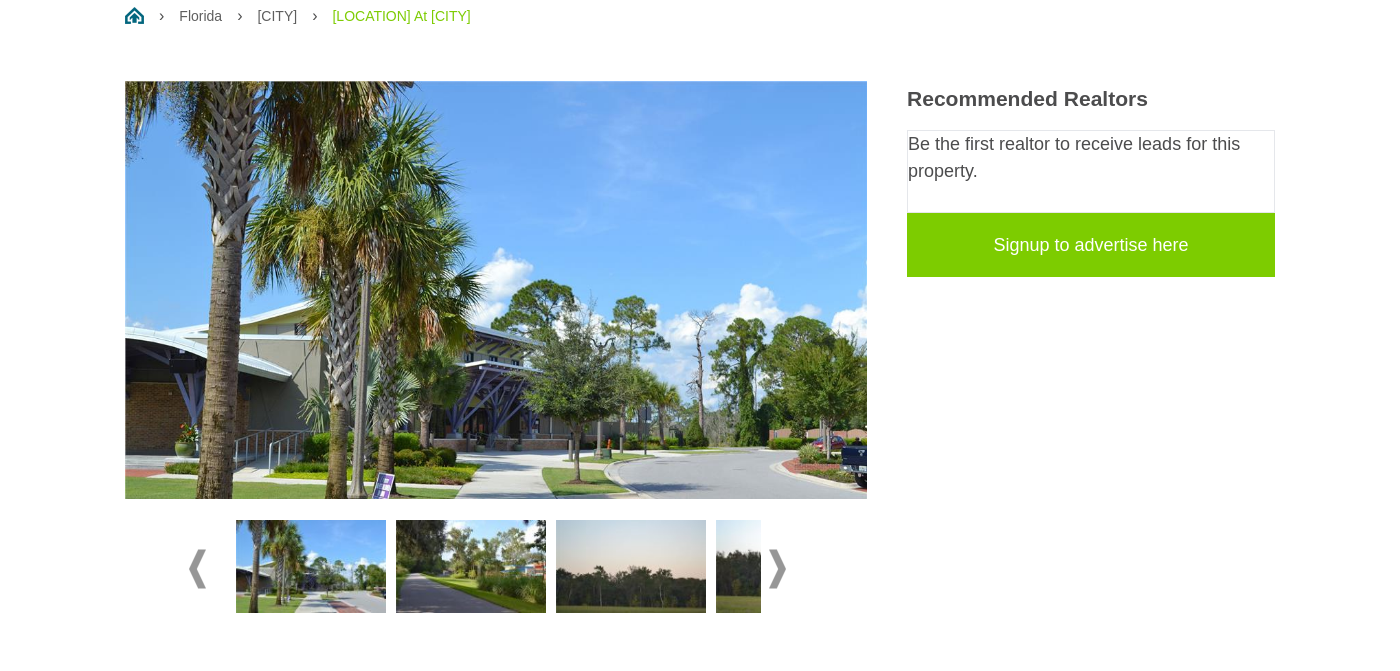 click at bounding box center [777, 568] 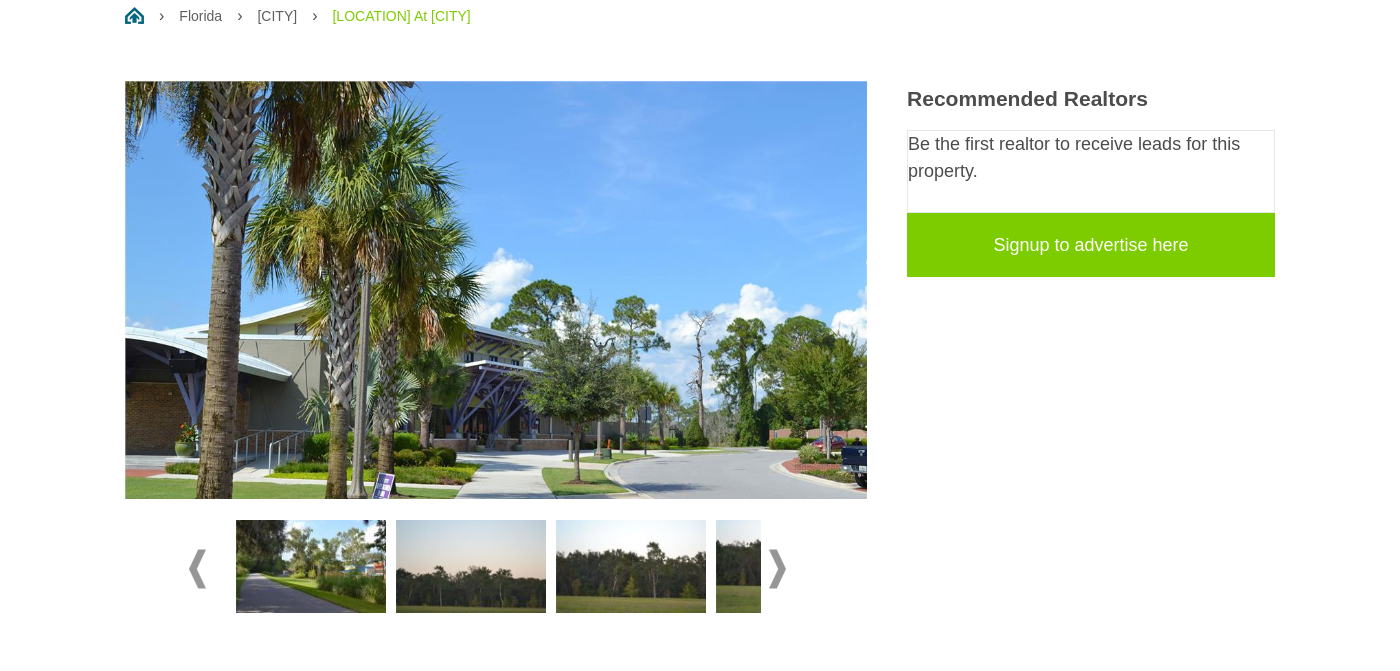 click at bounding box center (777, 568) 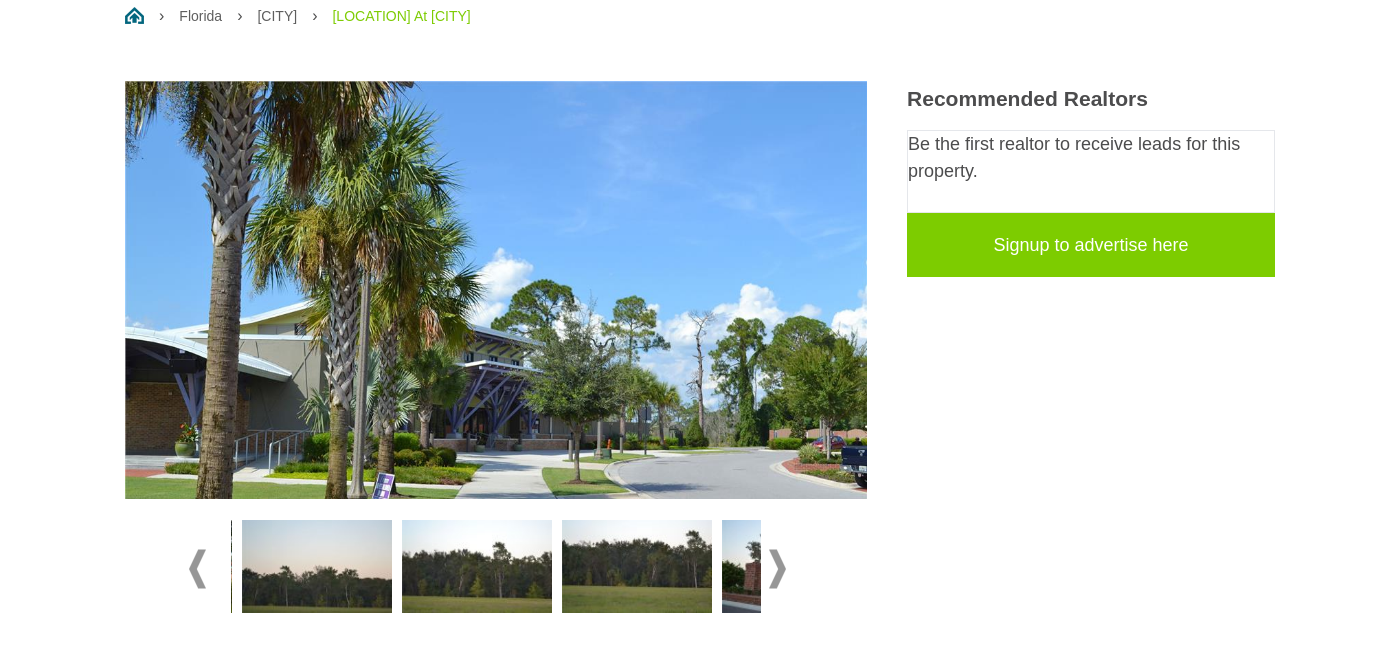 click at bounding box center (777, 568) 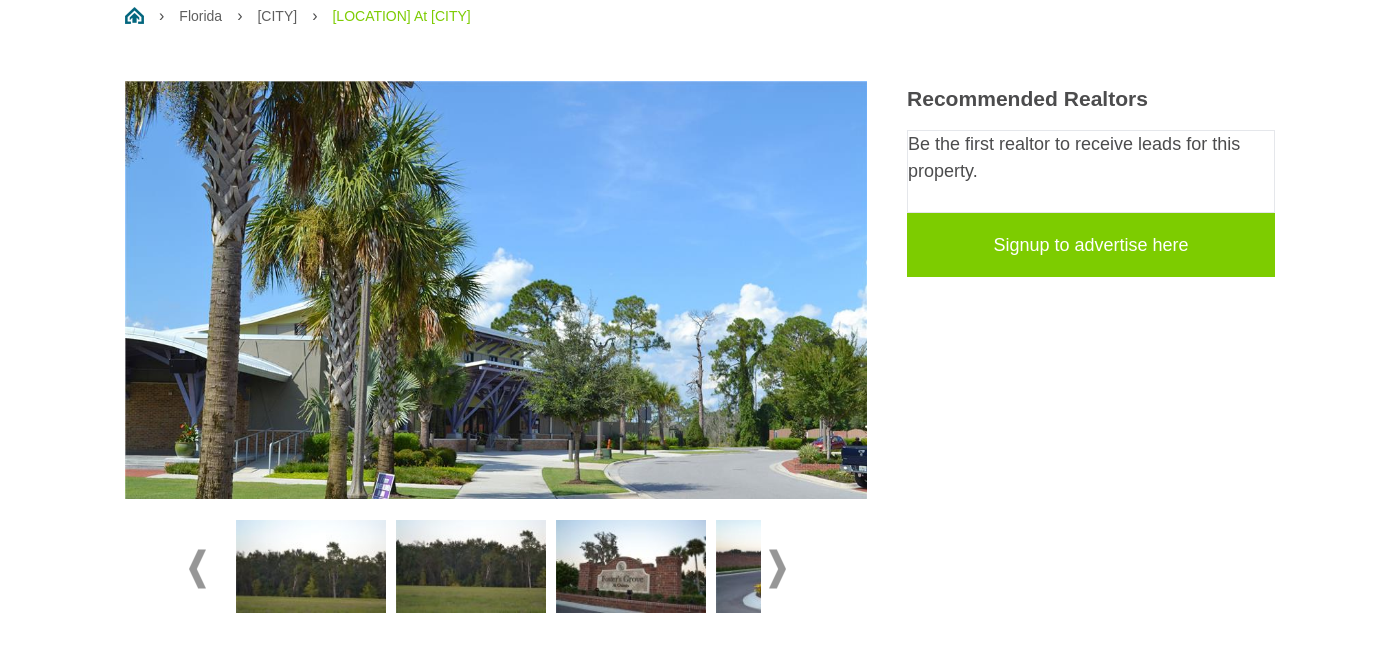 click at bounding box center (777, 568) 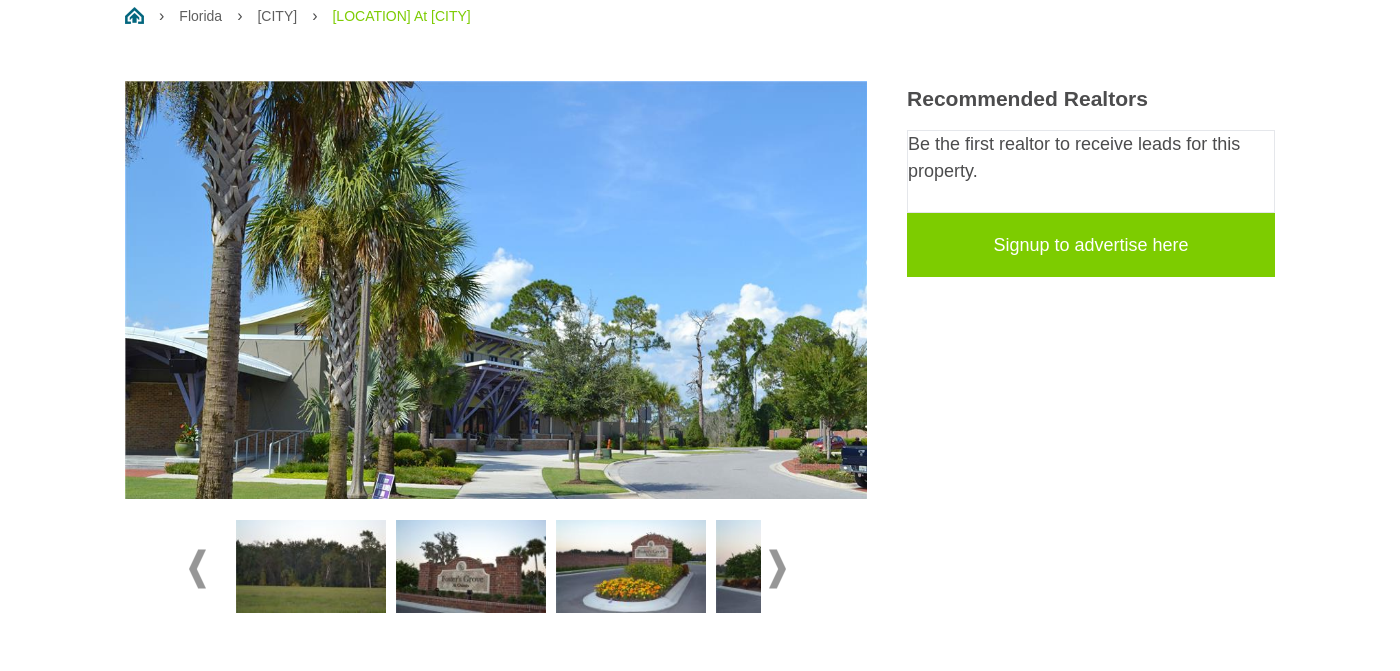 click at bounding box center (471, 567) 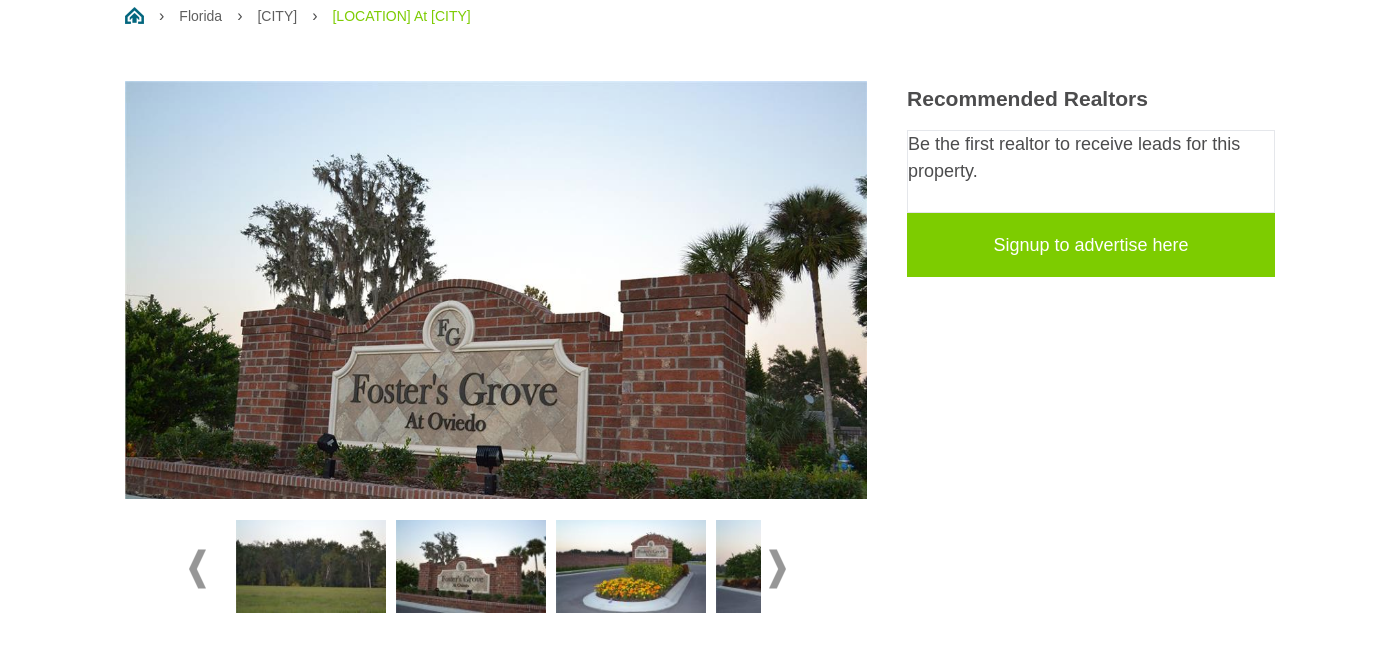 click at bounding box center [777, 568] 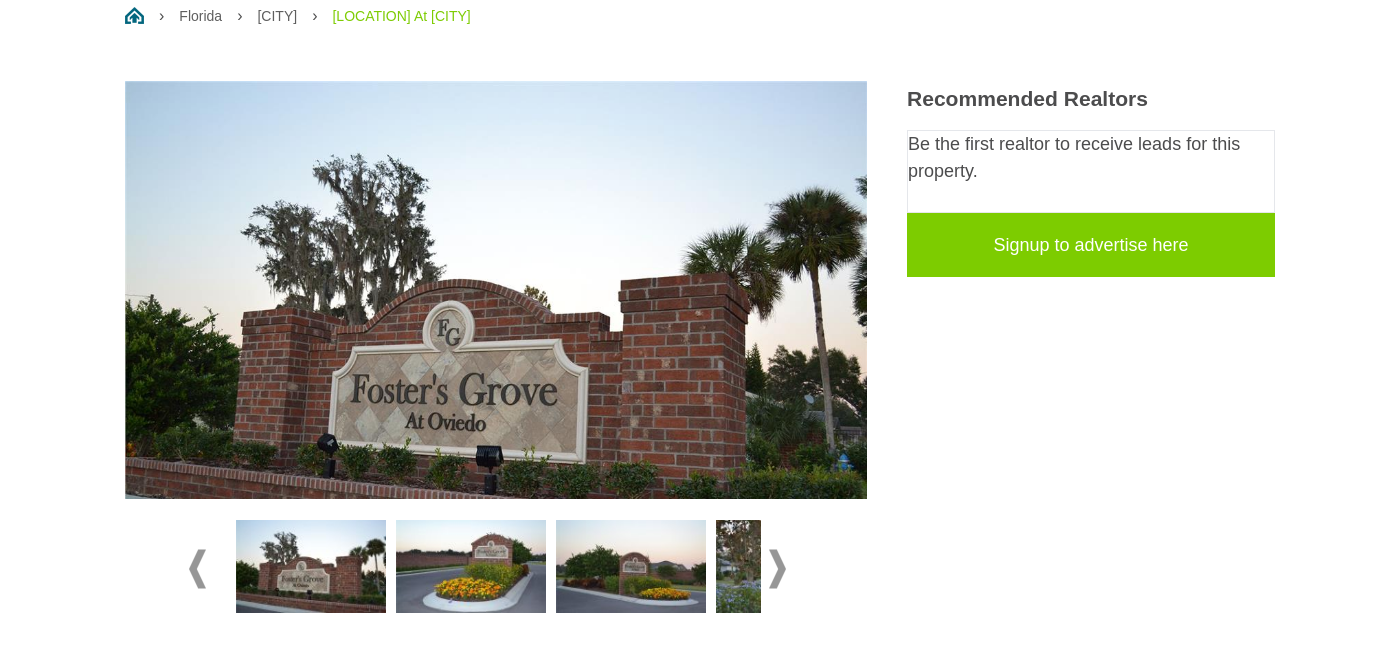click at bounding box center (471, 567) 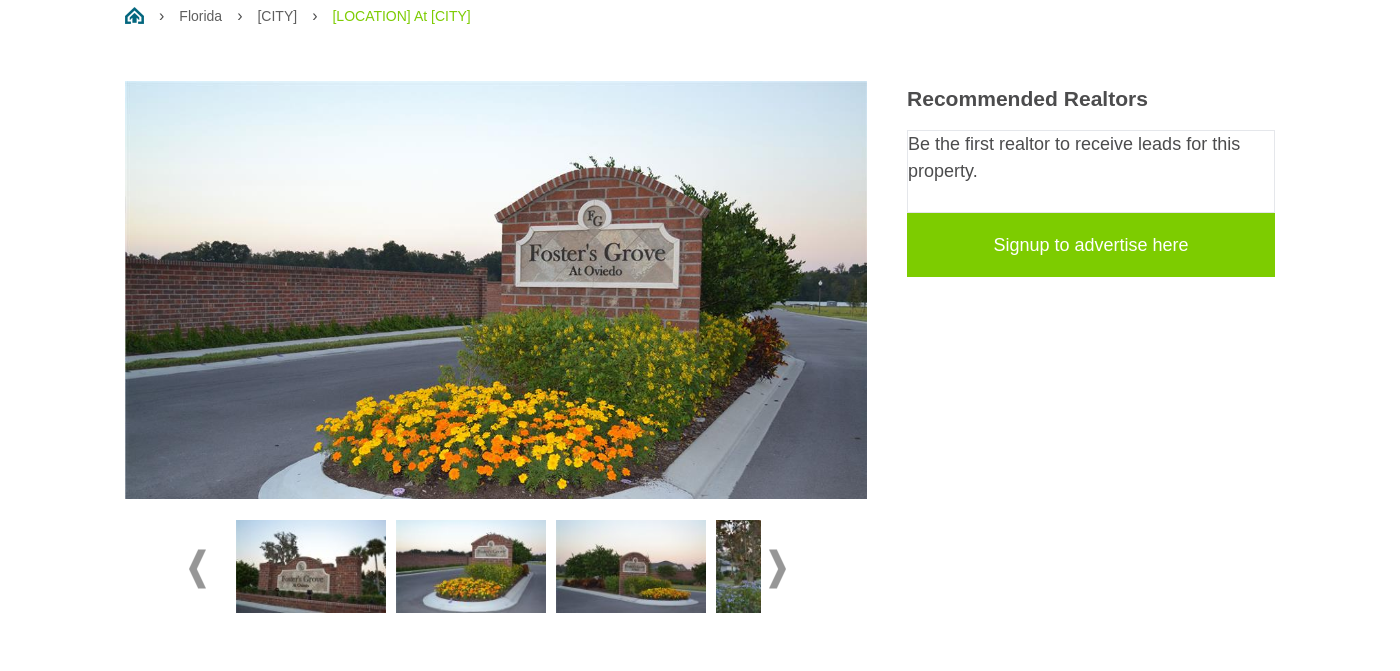 click at bounding box center [631, 567] 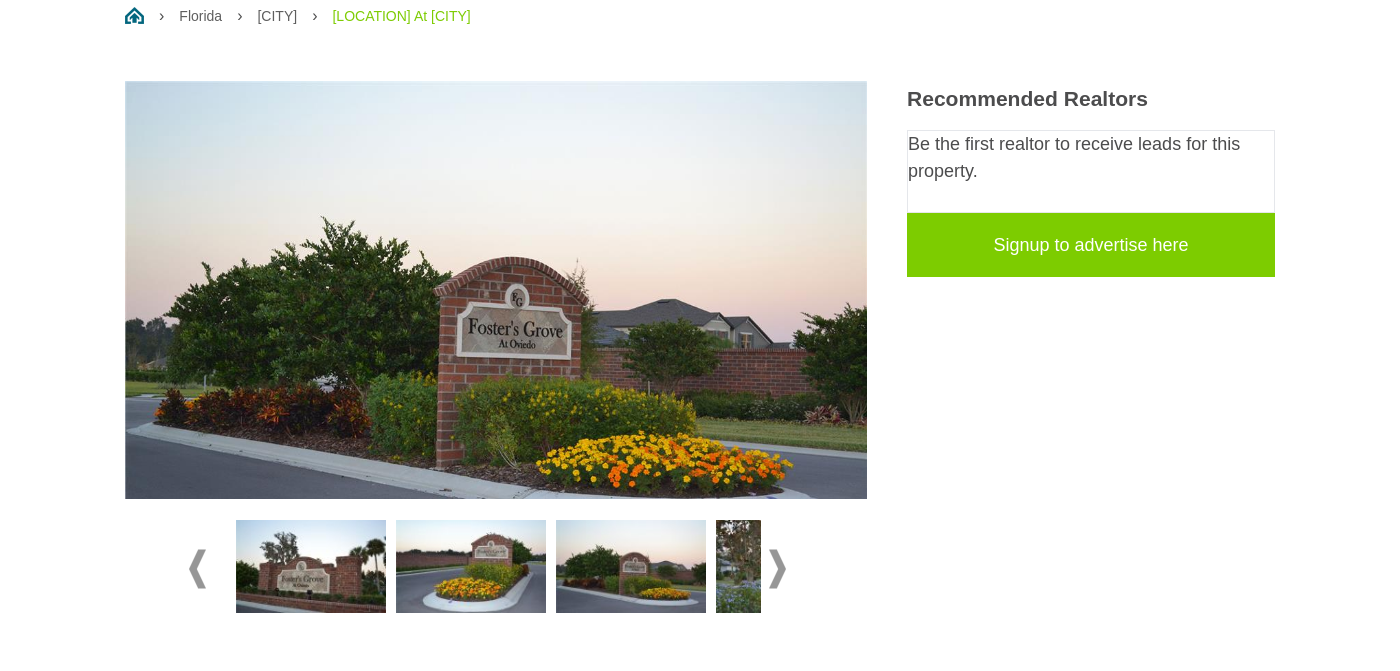 scroll, scrollTop: 315, scrollLeft: 0, axis: vertical 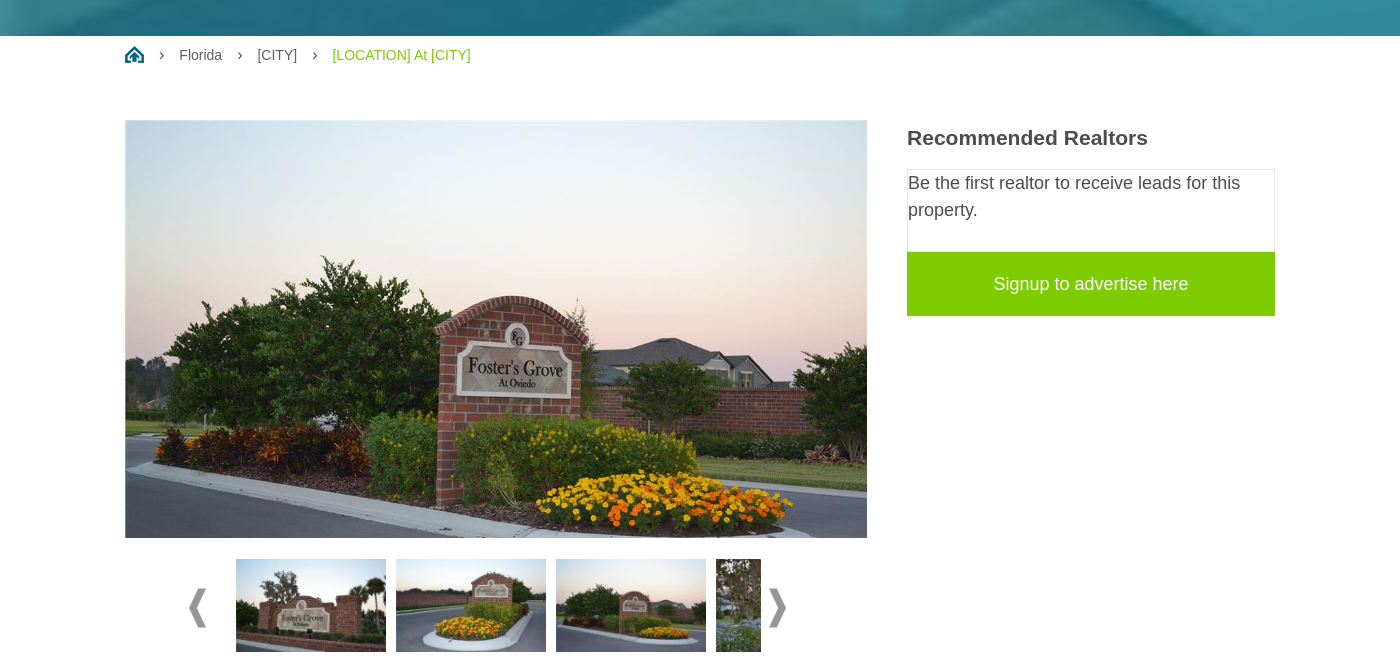 click at bounding box center [777, 607] 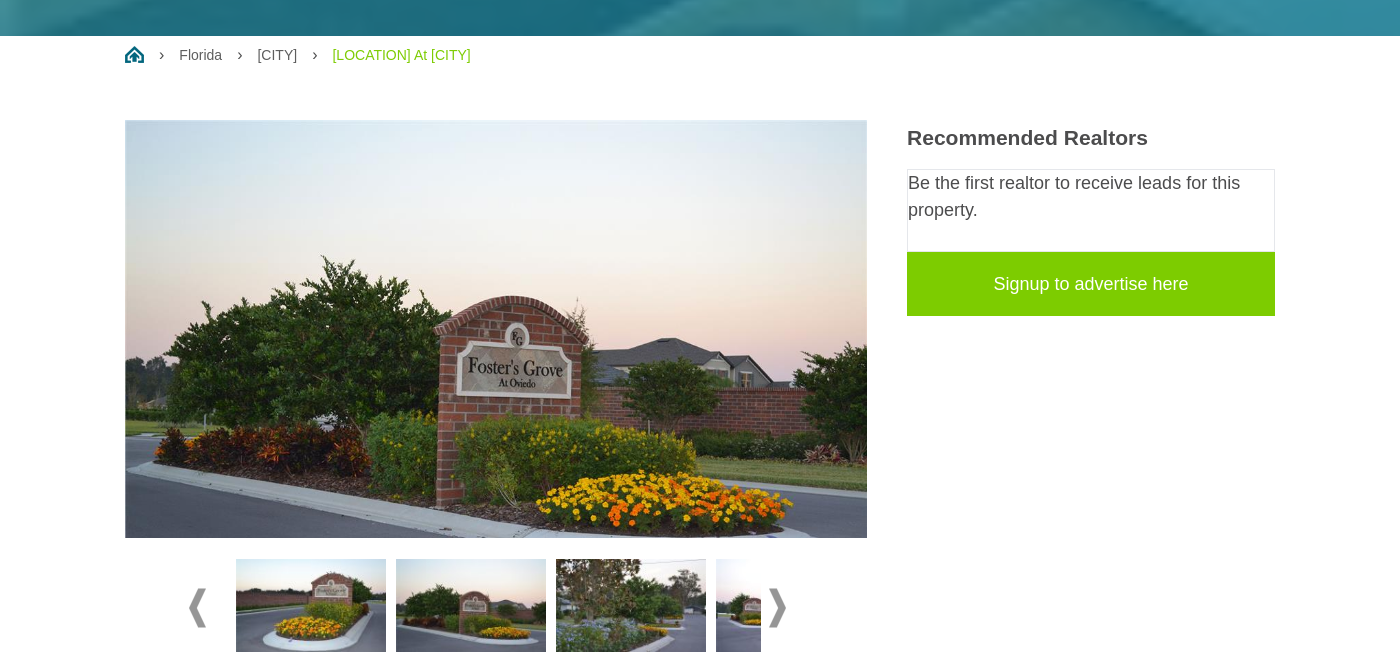 click at bounding box center [777, 607] 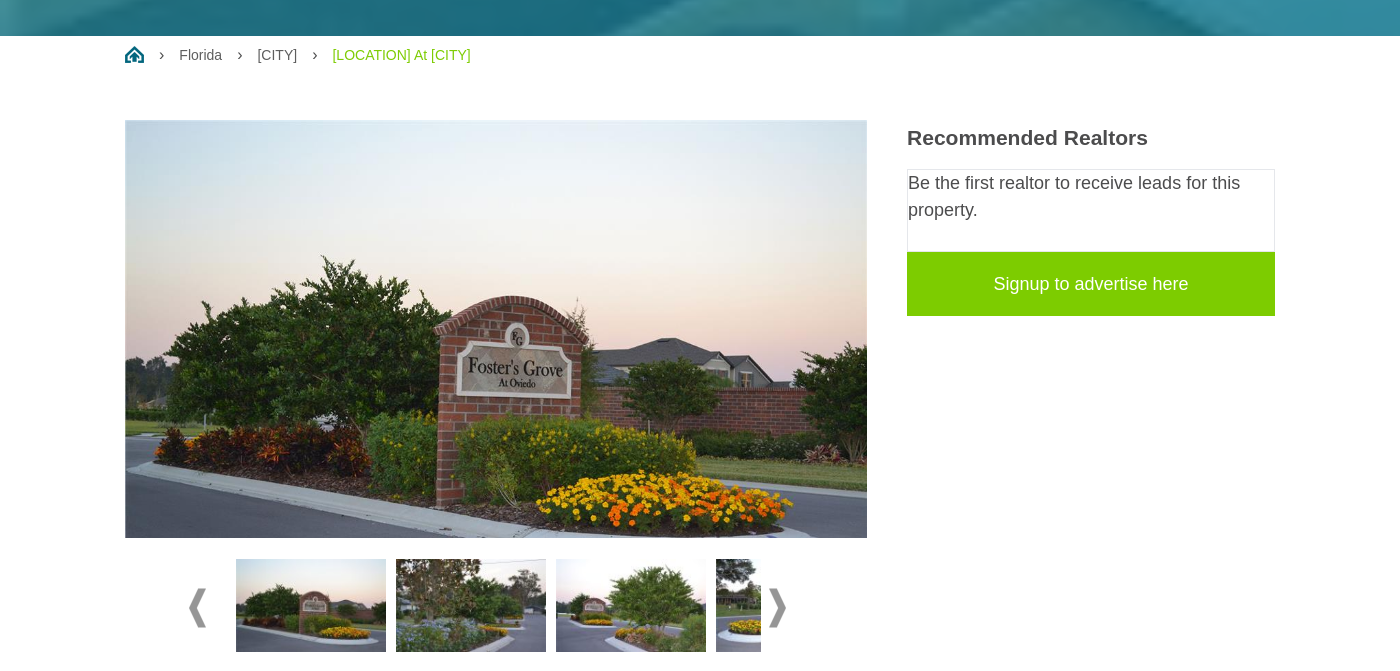 click at bounding box center [471, 606] 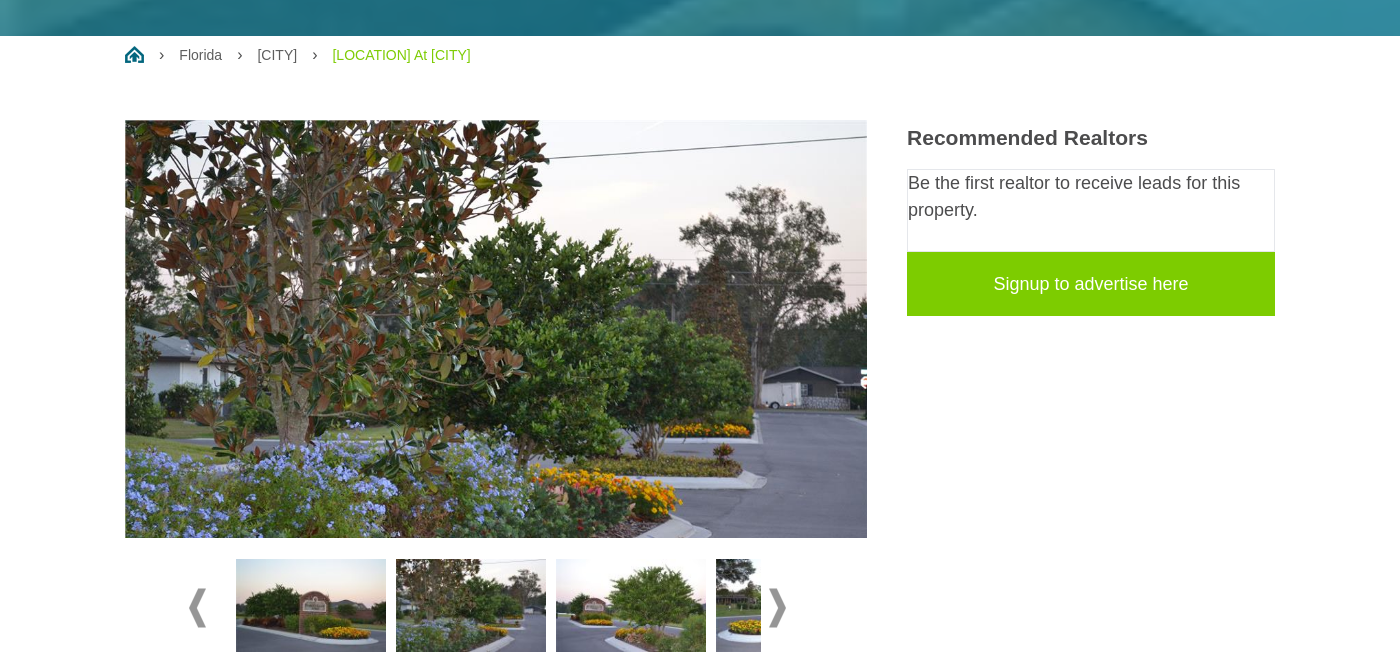click at bounding box center [631, 606] 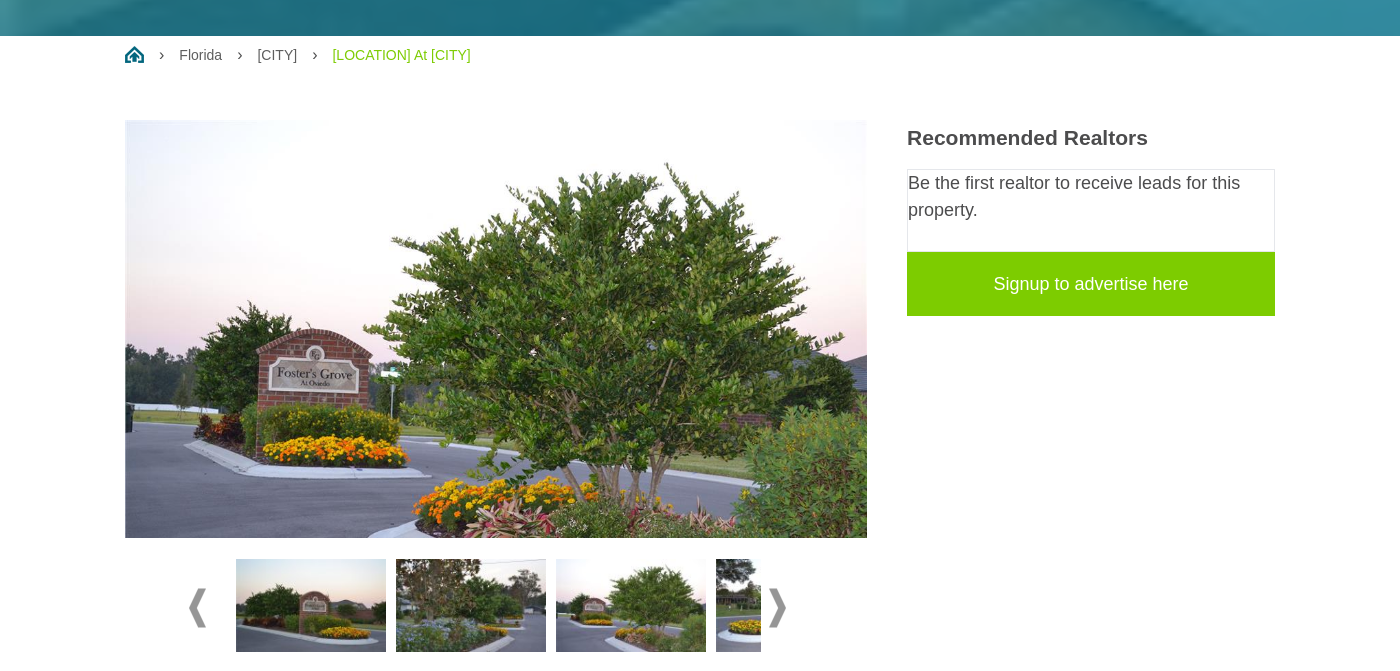 click at bounding box center (777, 607) 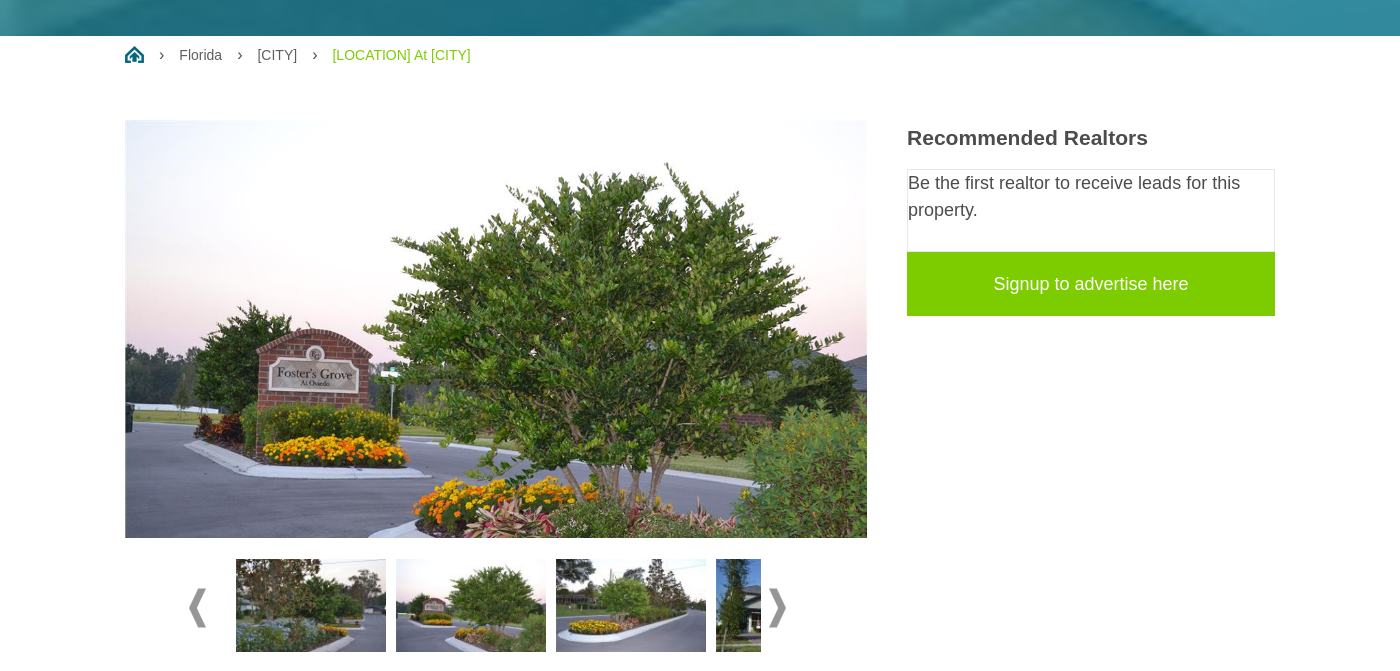 click at bounding box center [777, 607] 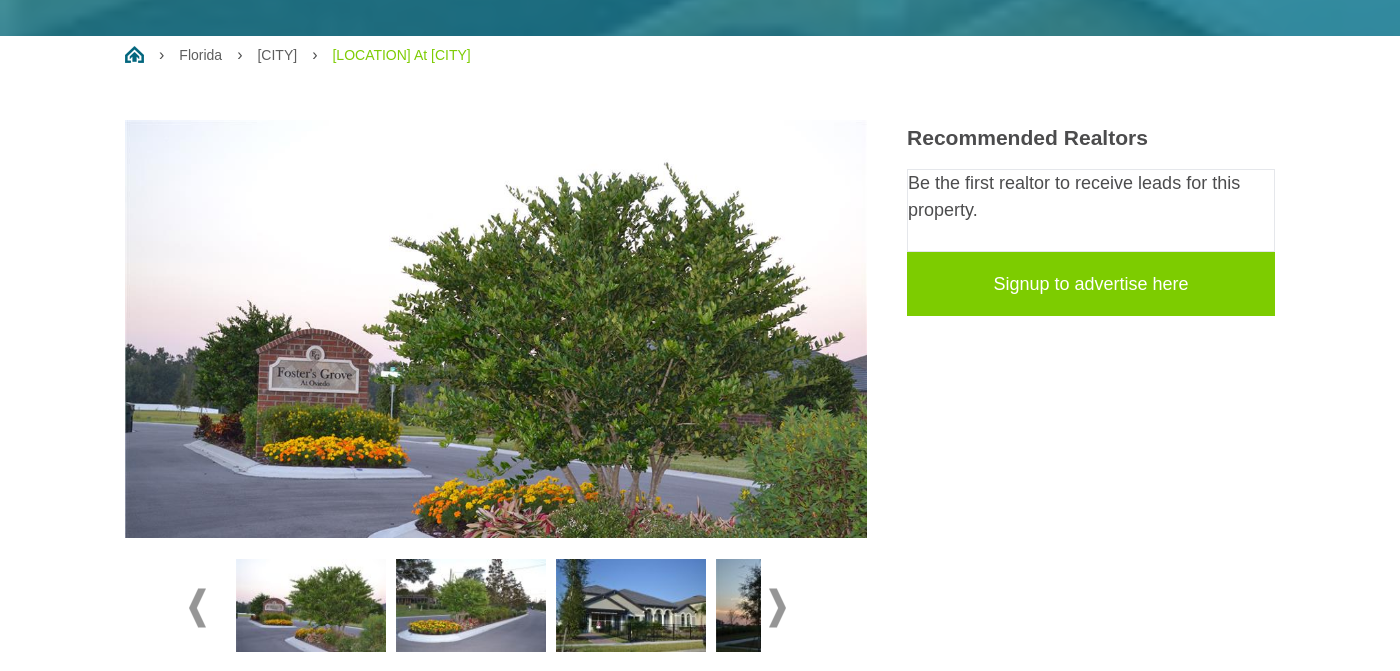 click at bounding box center [777, 607] 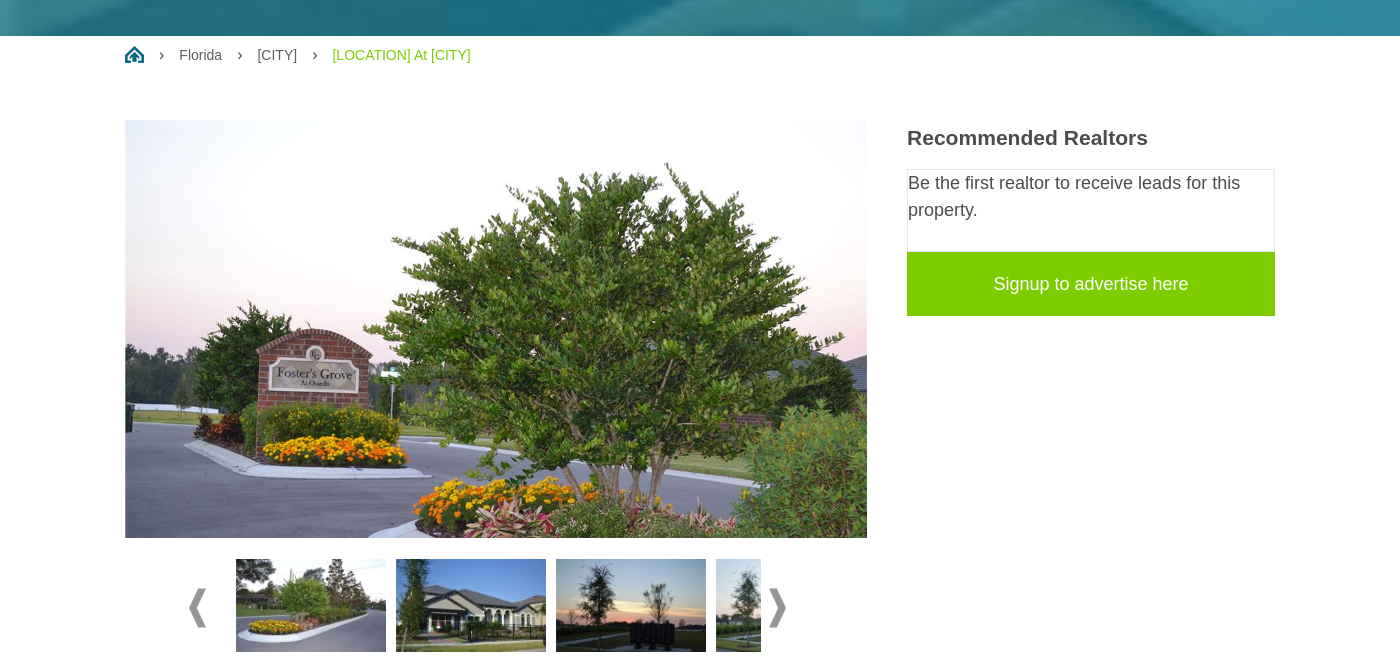 click at bounding box center [311, 606] 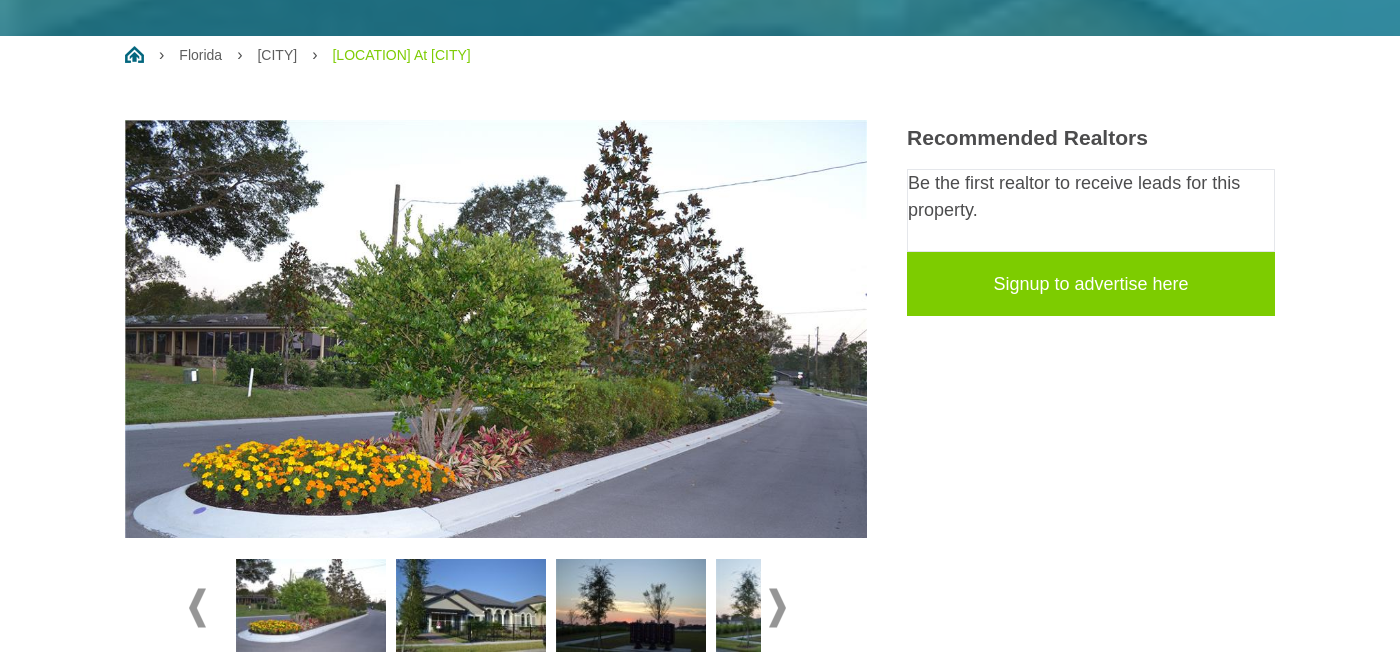 click at bounding box center (631, 606) 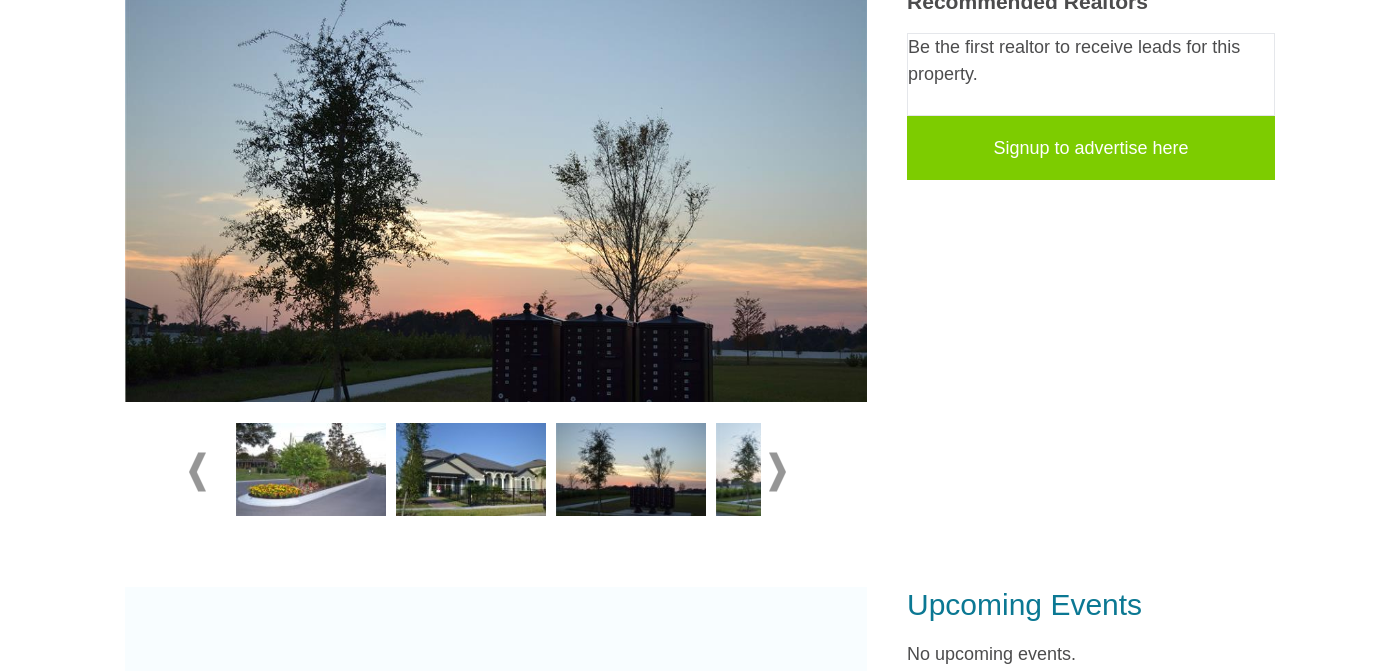 scroll, scrollTop: 452, scrollLeft: 0, axis: vertical 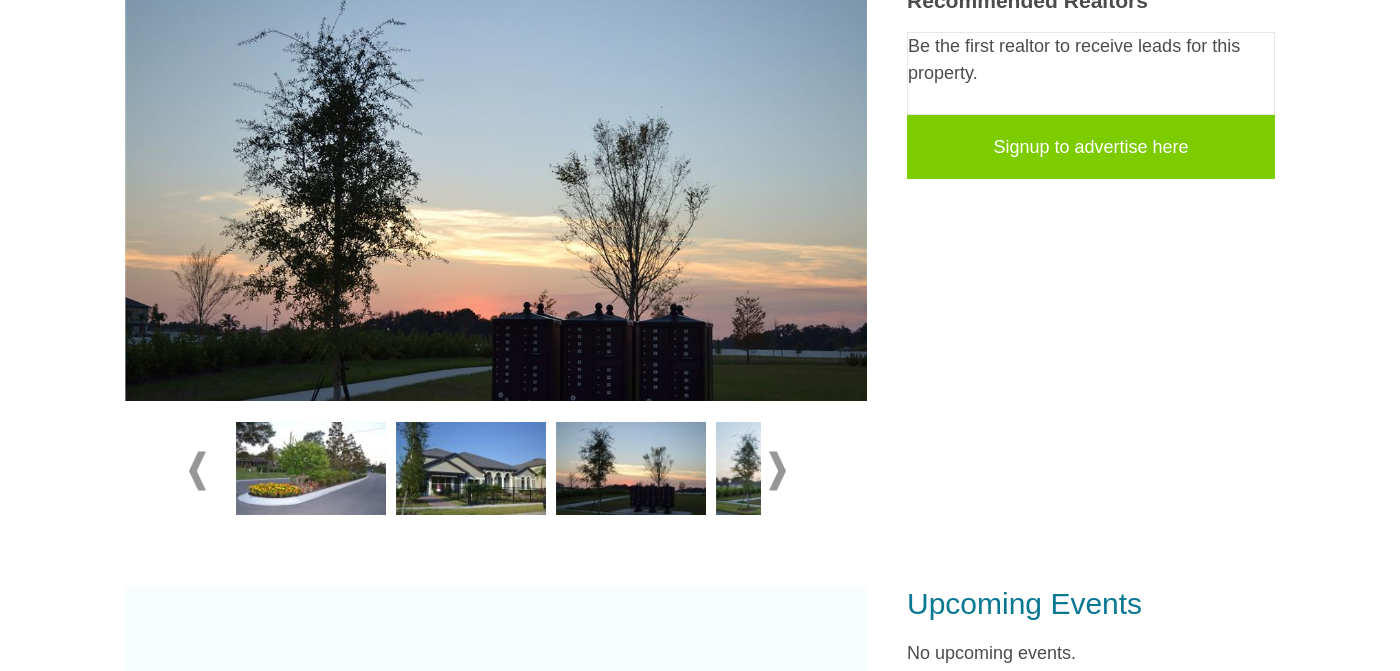 click at bounding box center (791, 469) 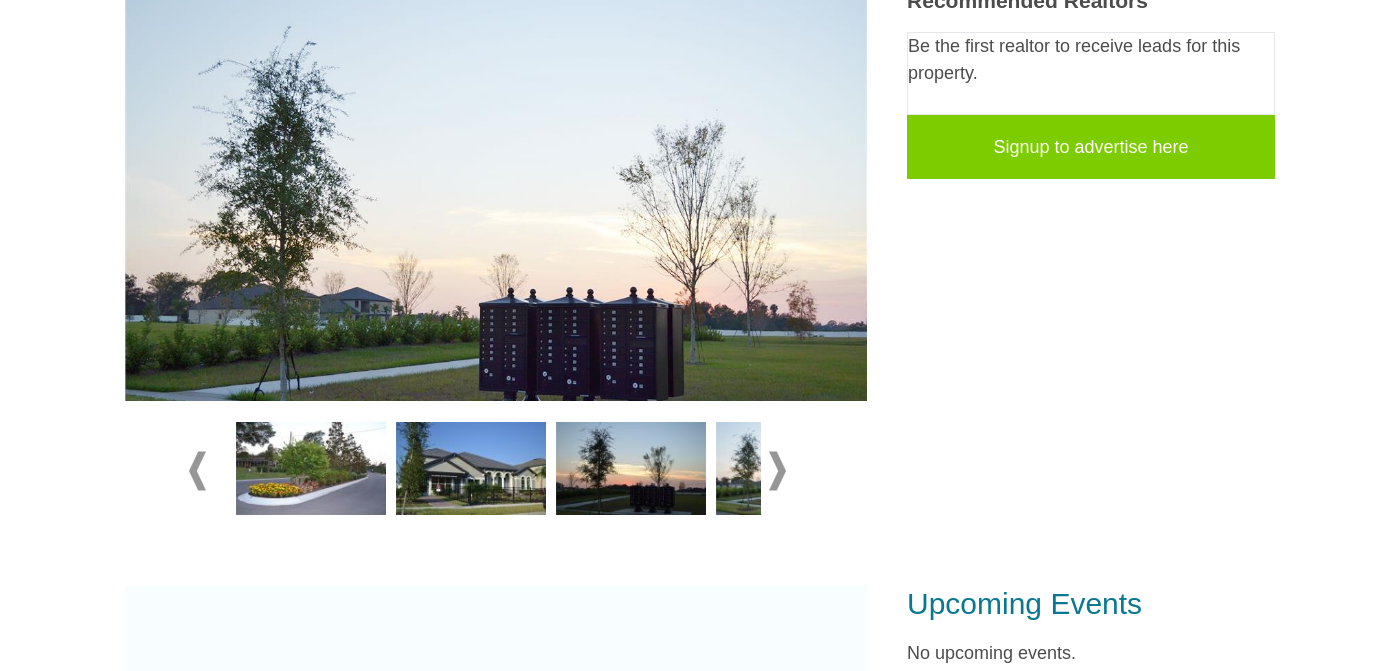 click at bounding box center (791, 469) 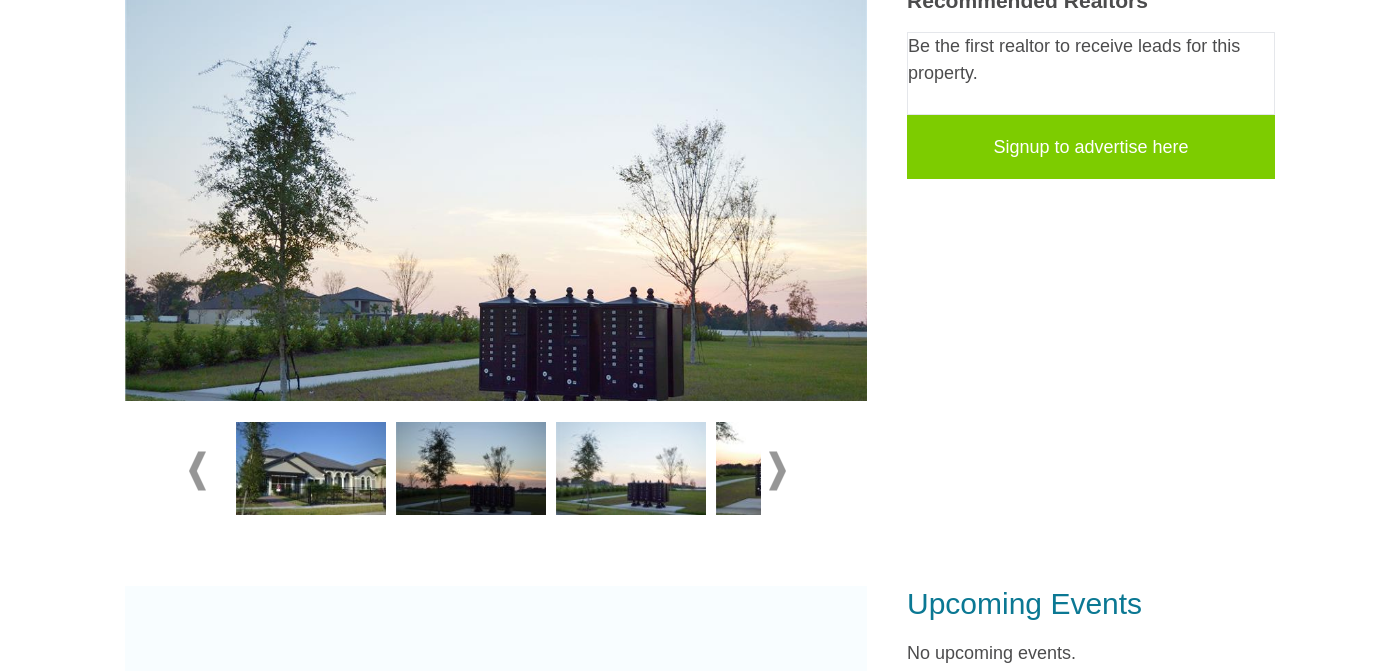click at bounding box center (777, 470) 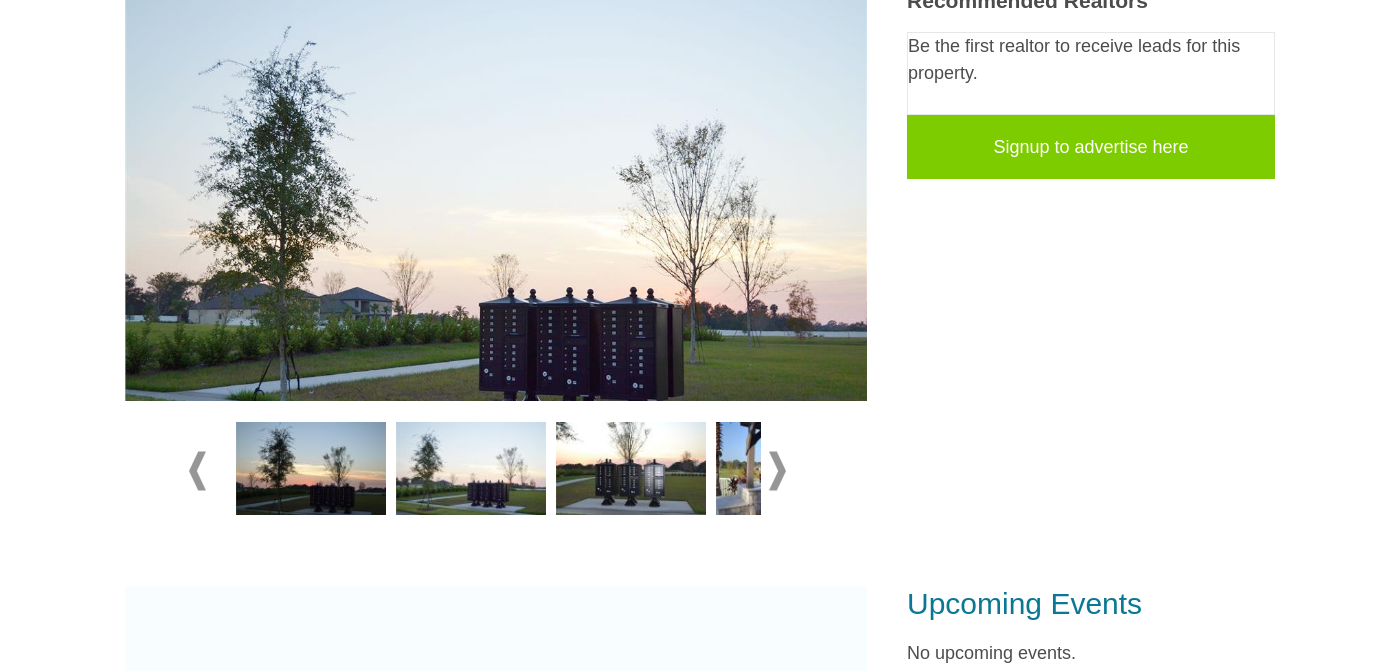 click at bounding box center (777, 470) 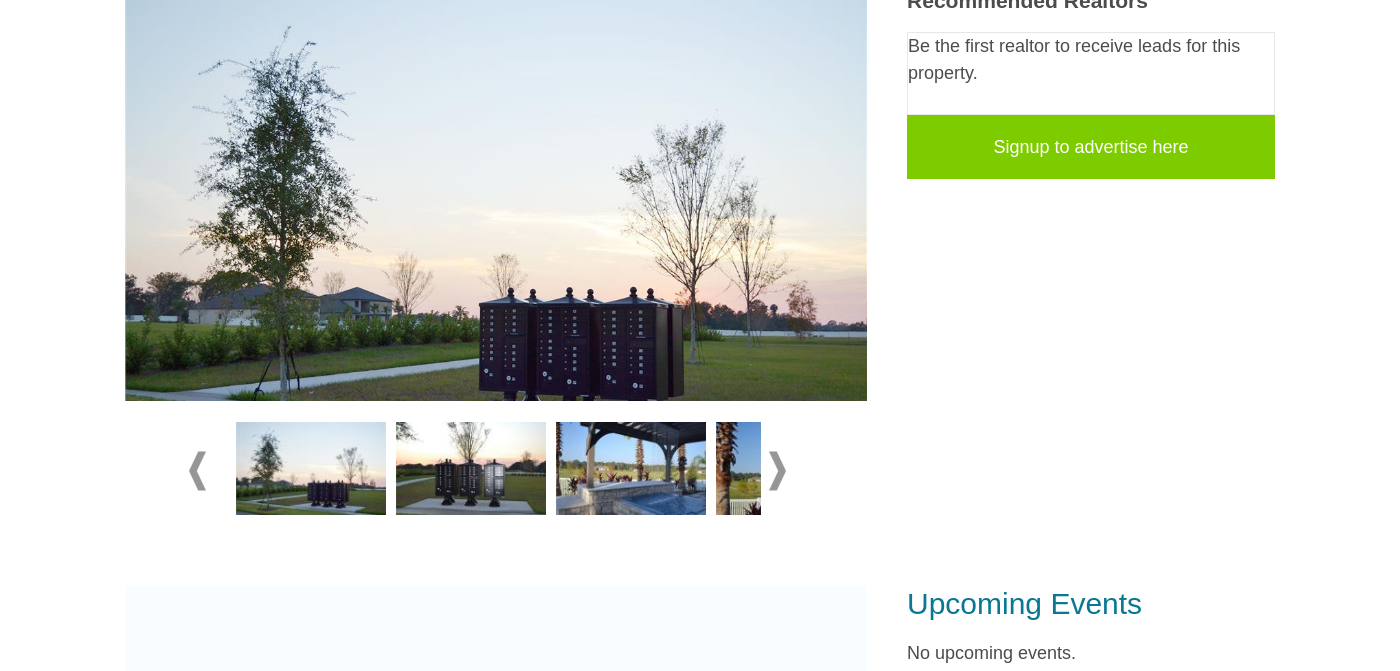 click at bounding box center [777, 470] 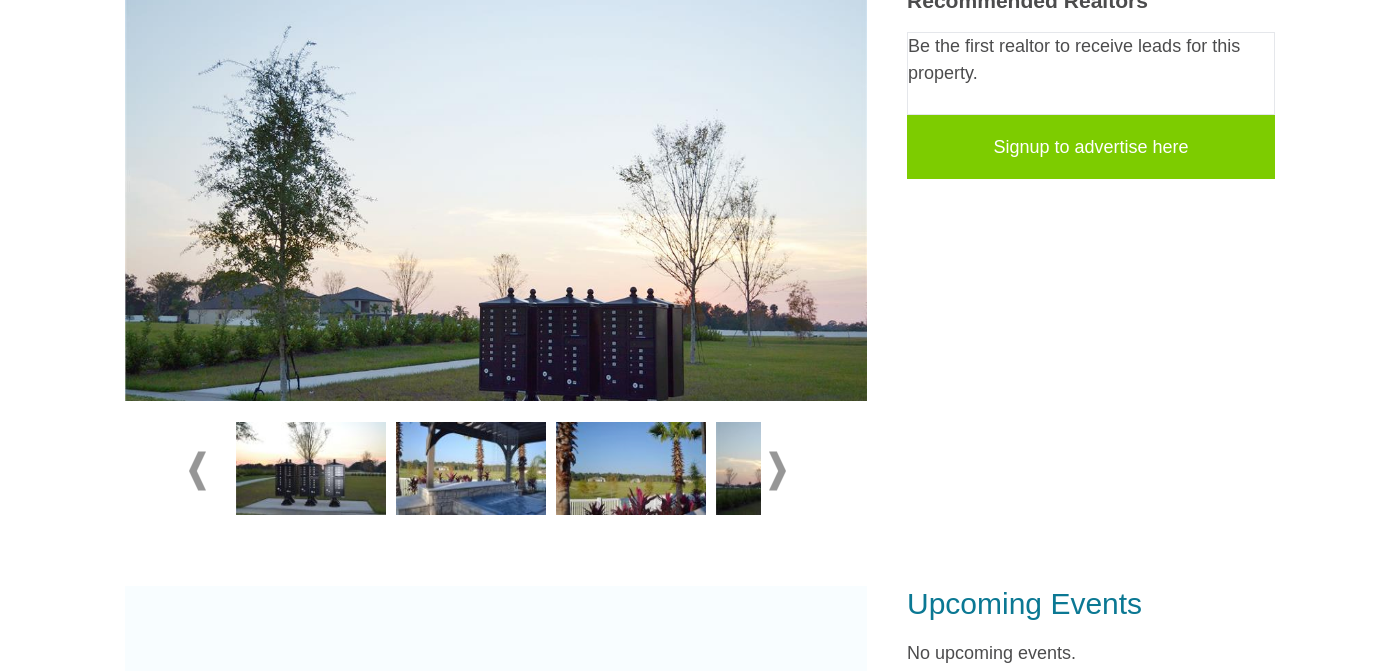 click at bounding box center (777, 470) 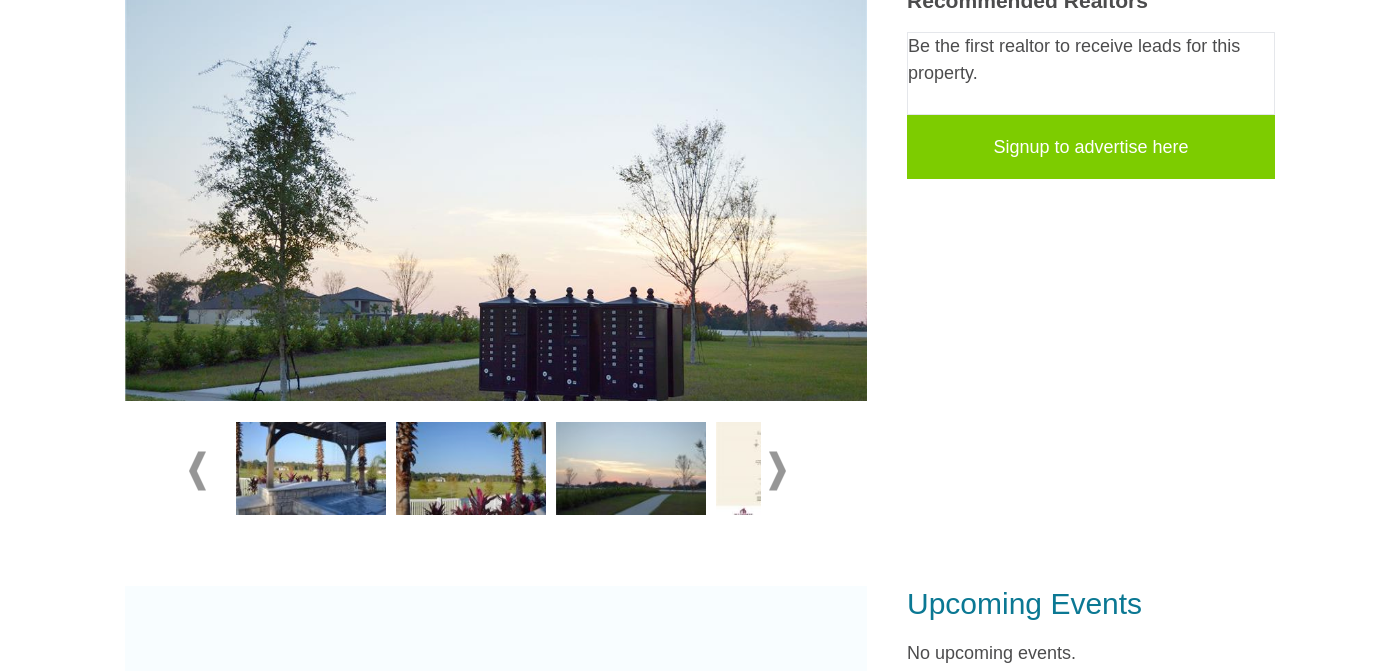 click at bounding box center [777, 470] 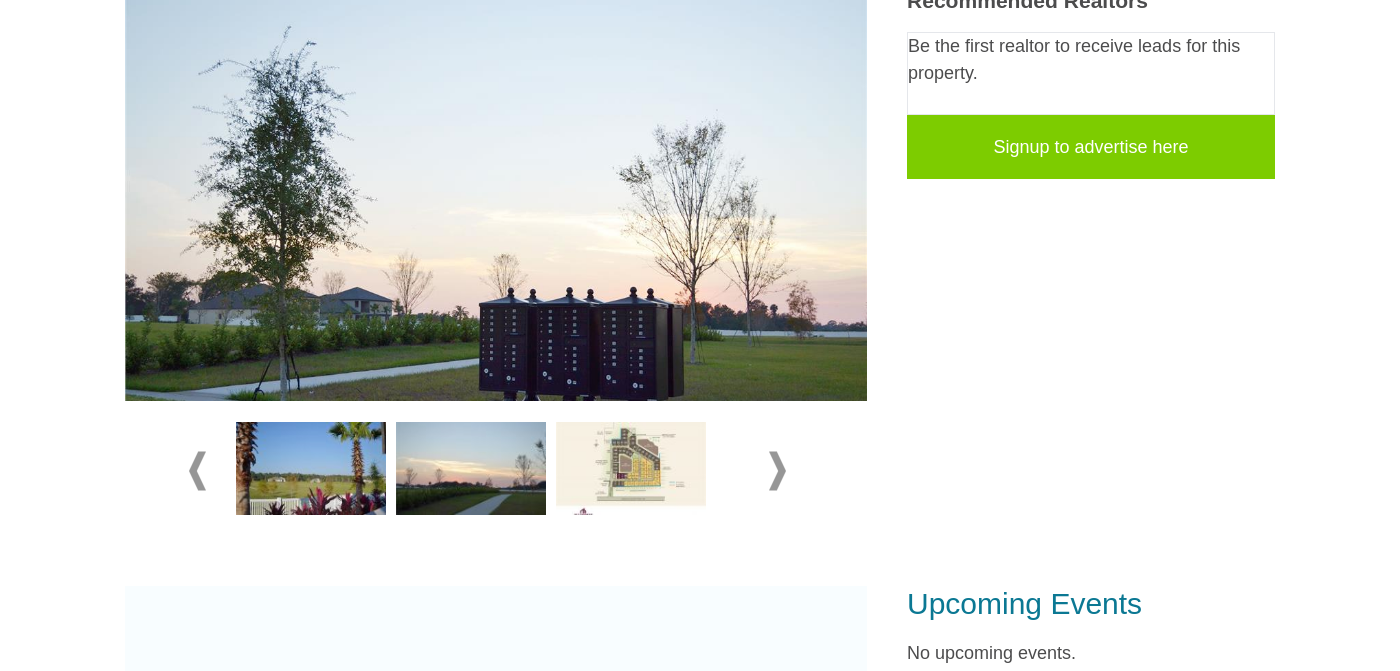 click at bounding box center [631, 469] 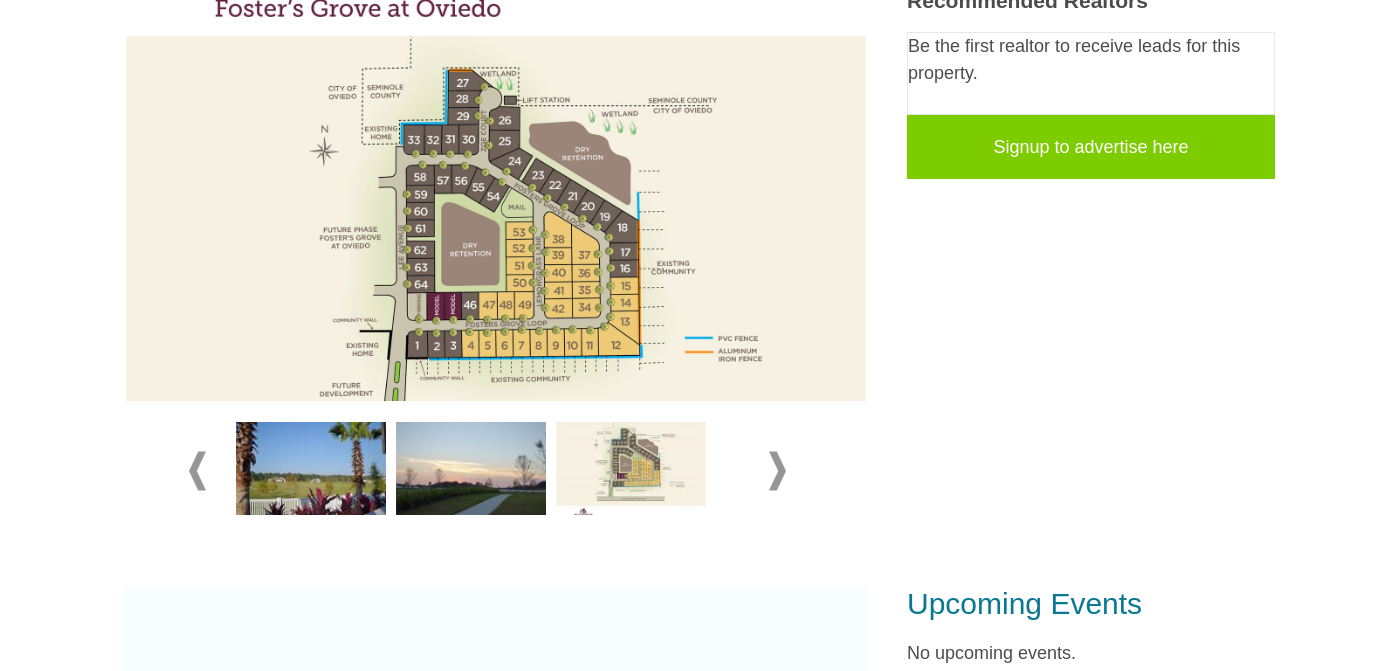 click at bounding box center [777, 470] 